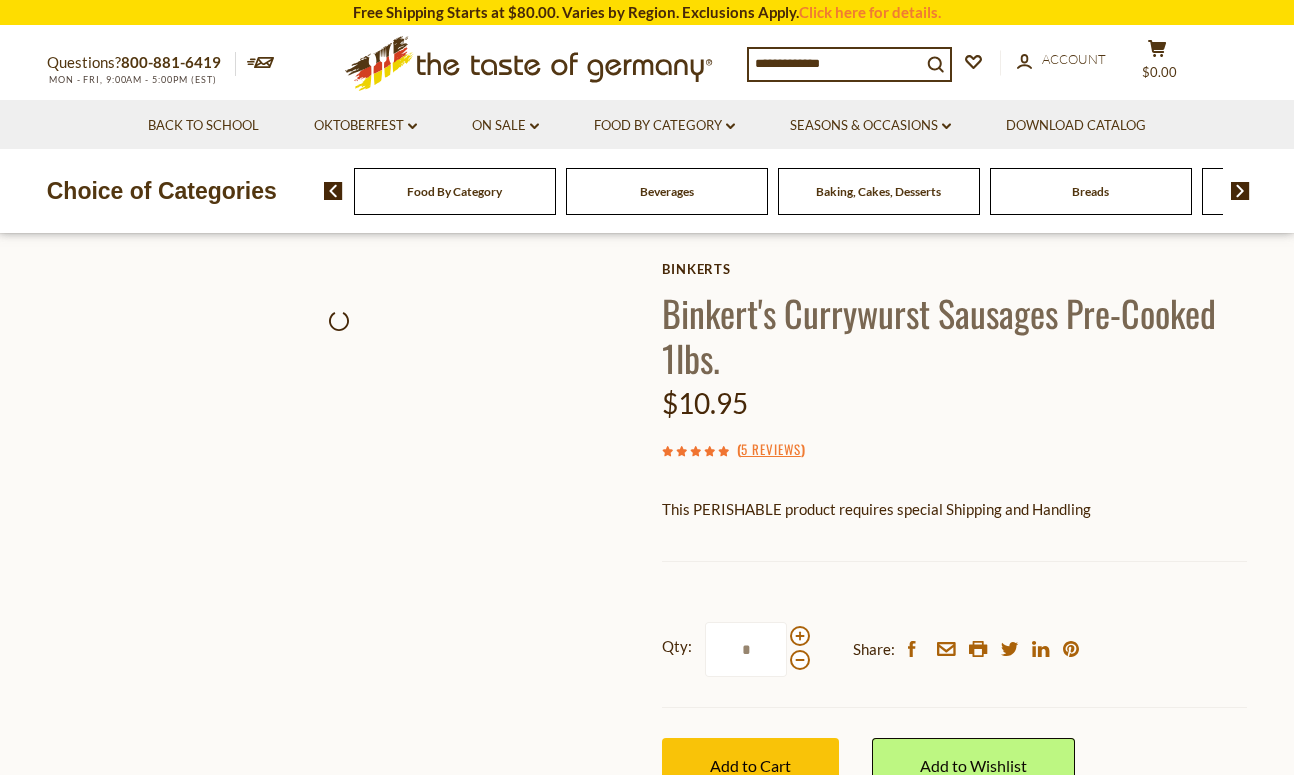 scroll, scrollTop: 0, scrollLeft: 0, axis: both 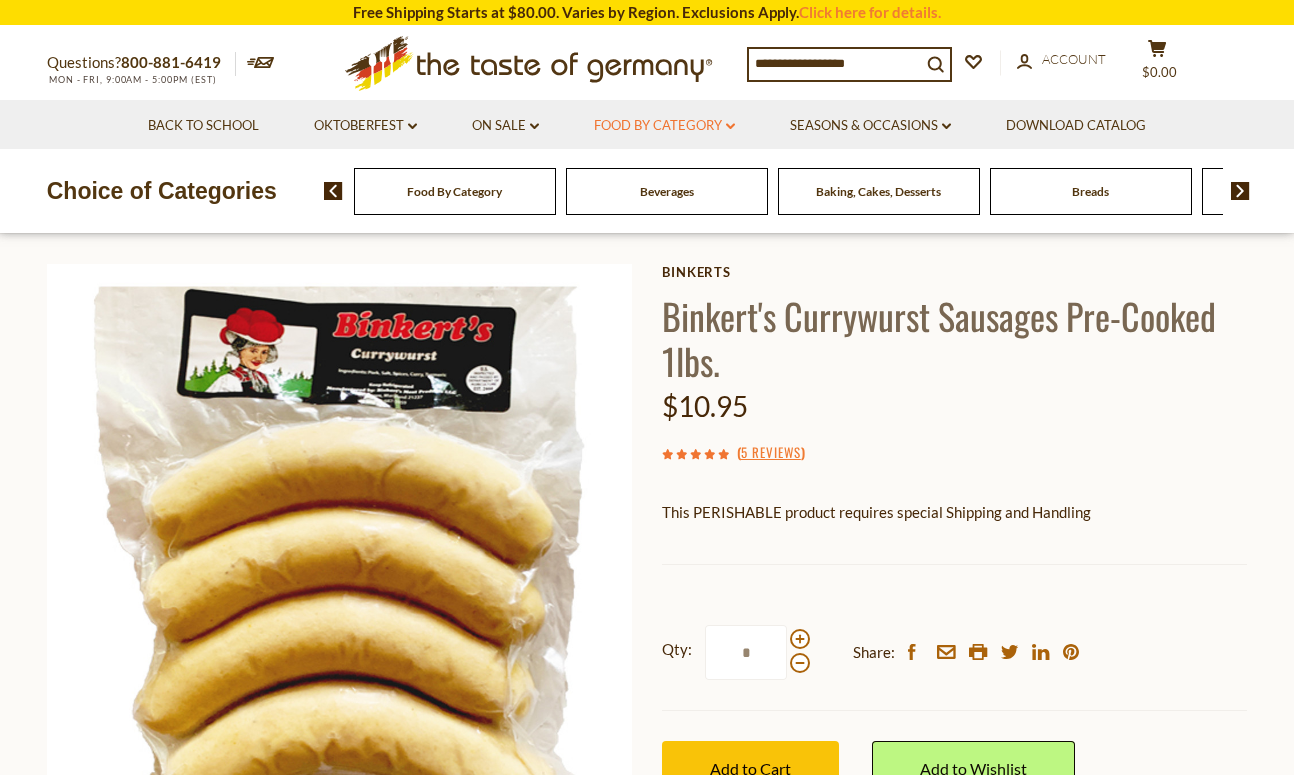 click on "Food By Category
dropdown_arrow" at bounding box center (664, 126) 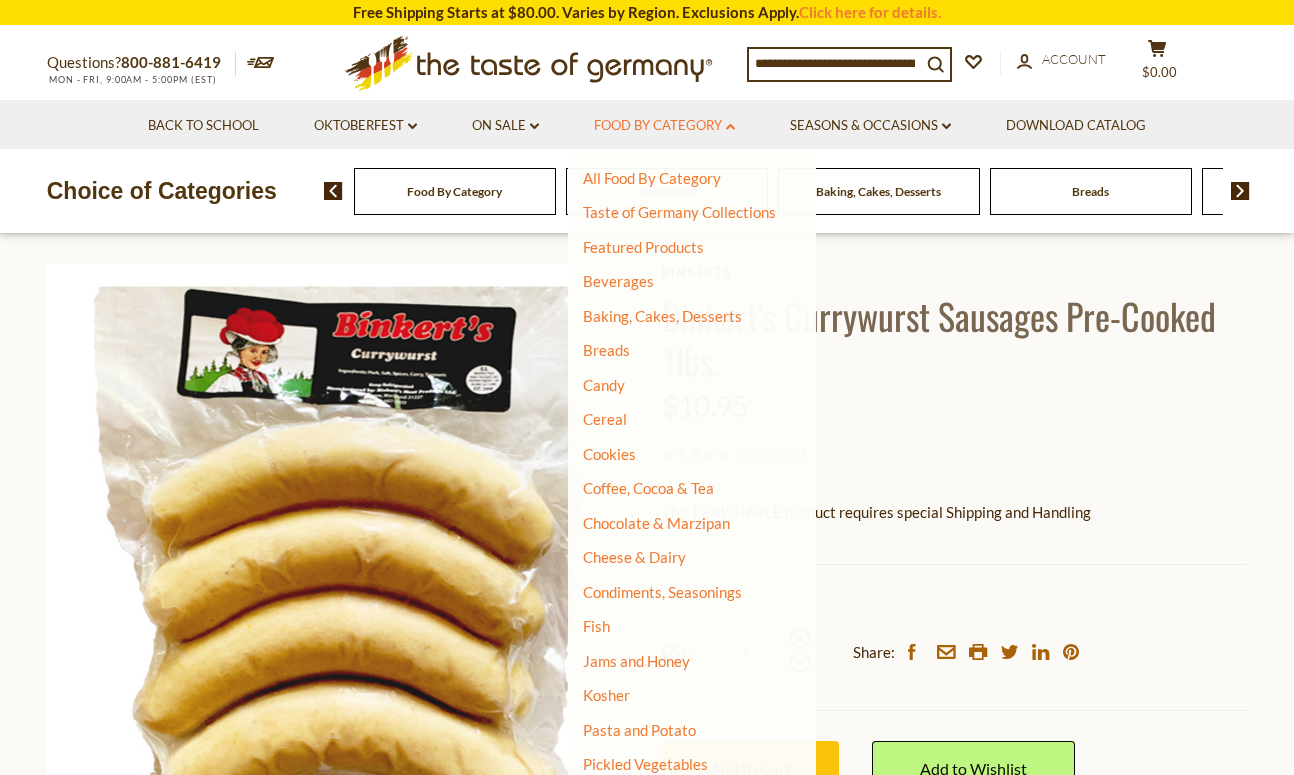 click on "Food By Category
dropdown_arrow" at bounding box center [664, 126] 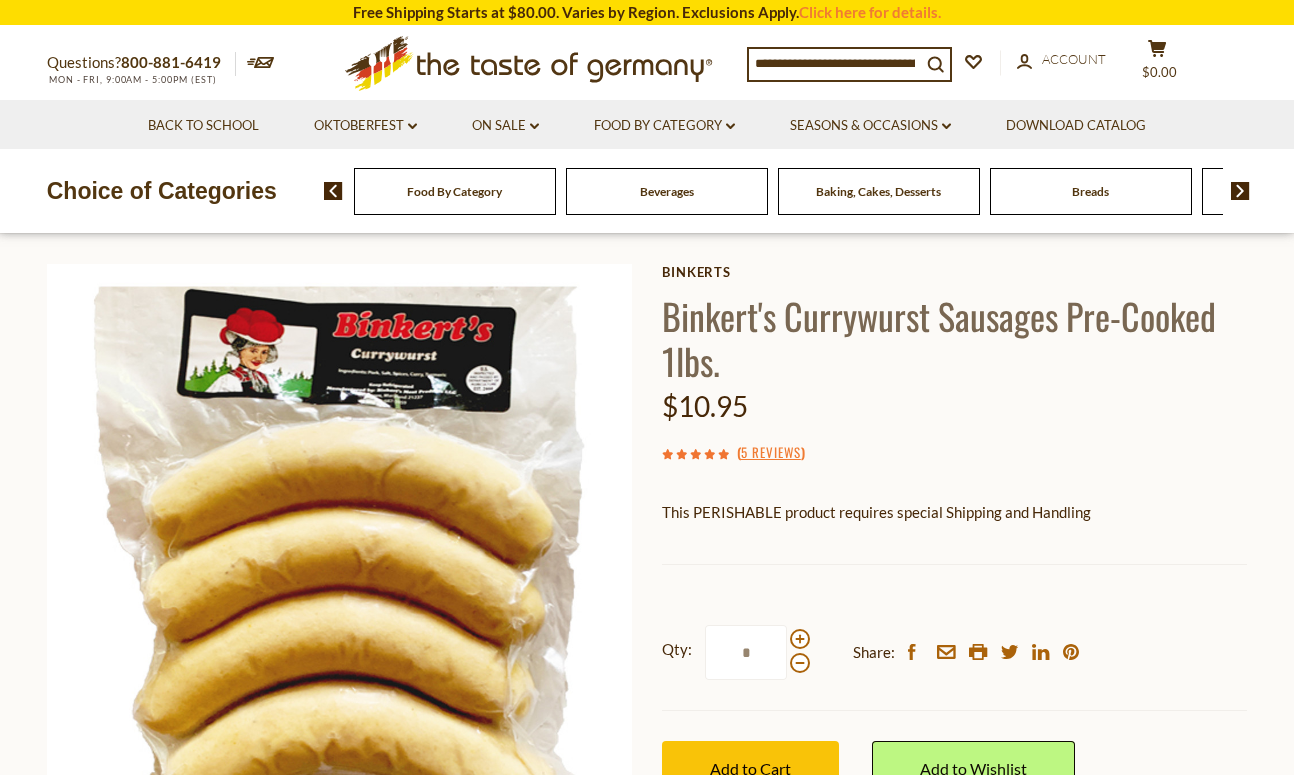 click at bounding box center (1240, 191) 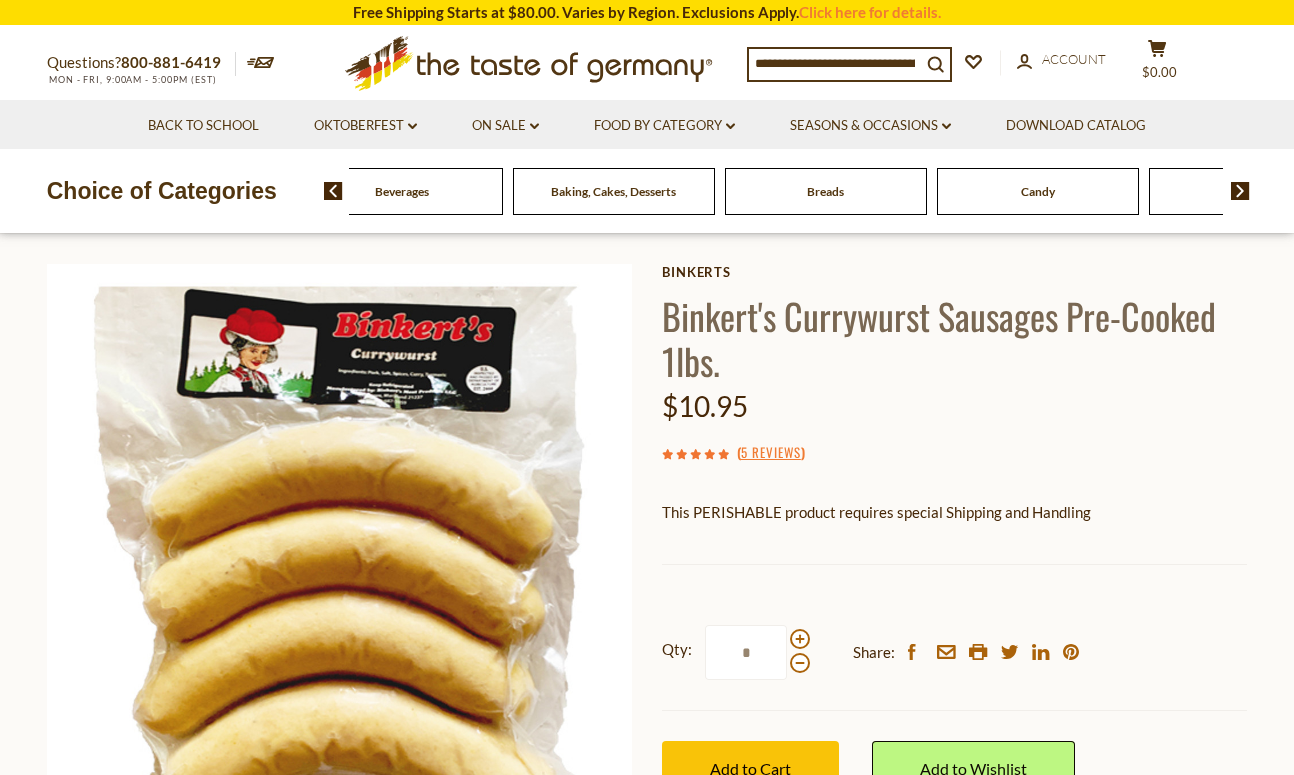 click at bounding box center [1240, 191] 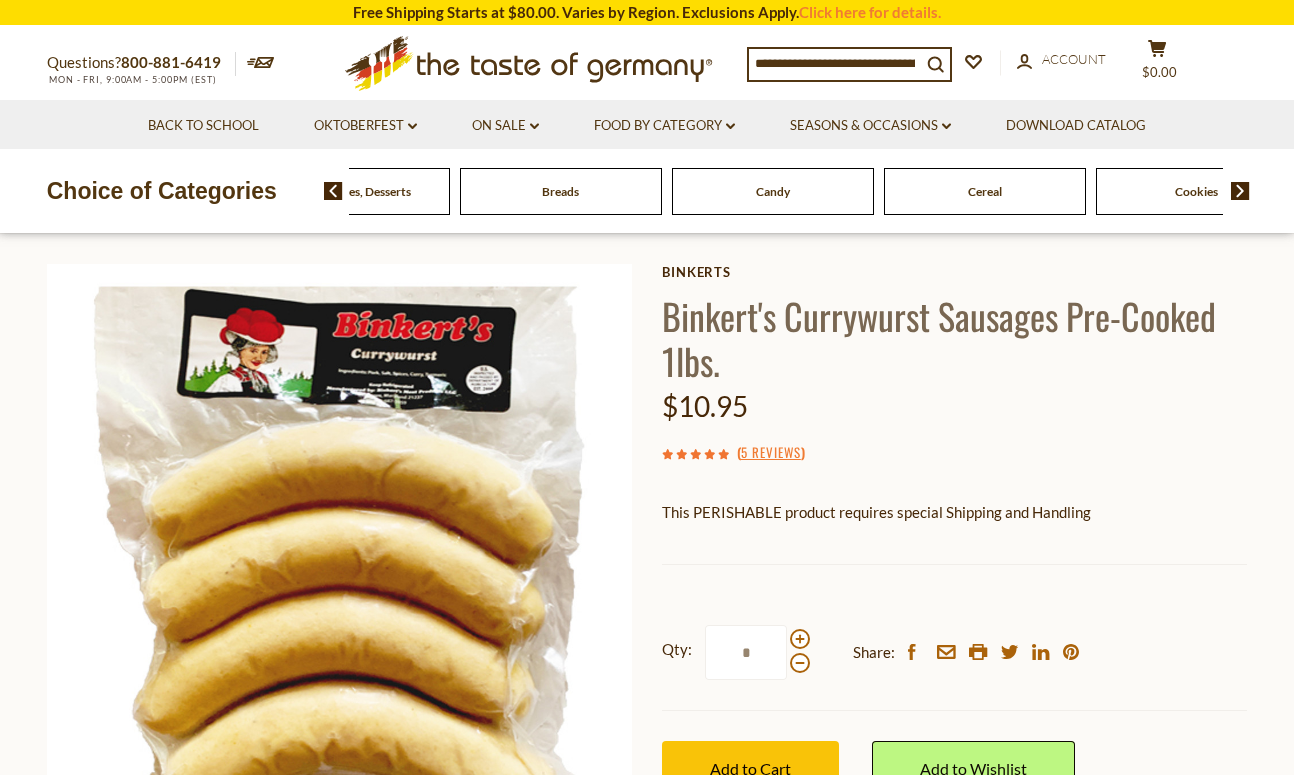 click at bounding box center [1240, 191] 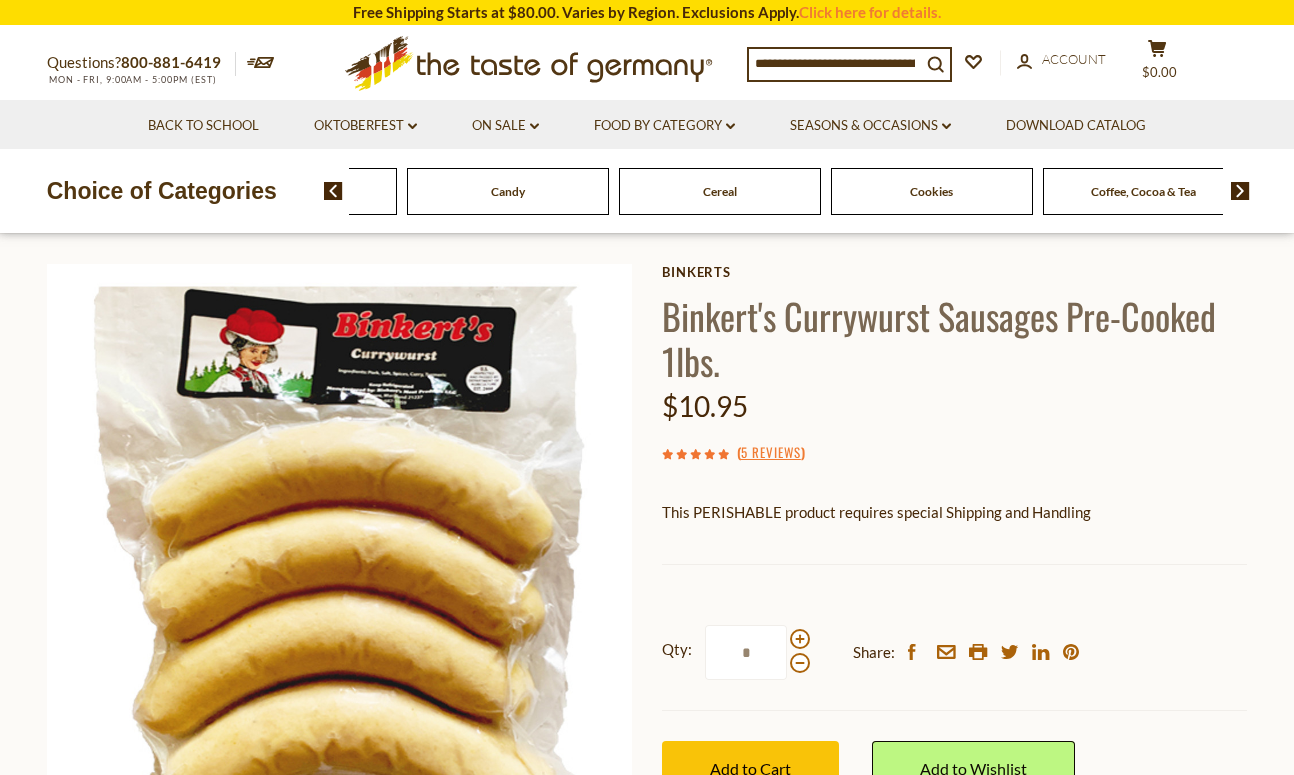 click at bounding box center [1240, 191] 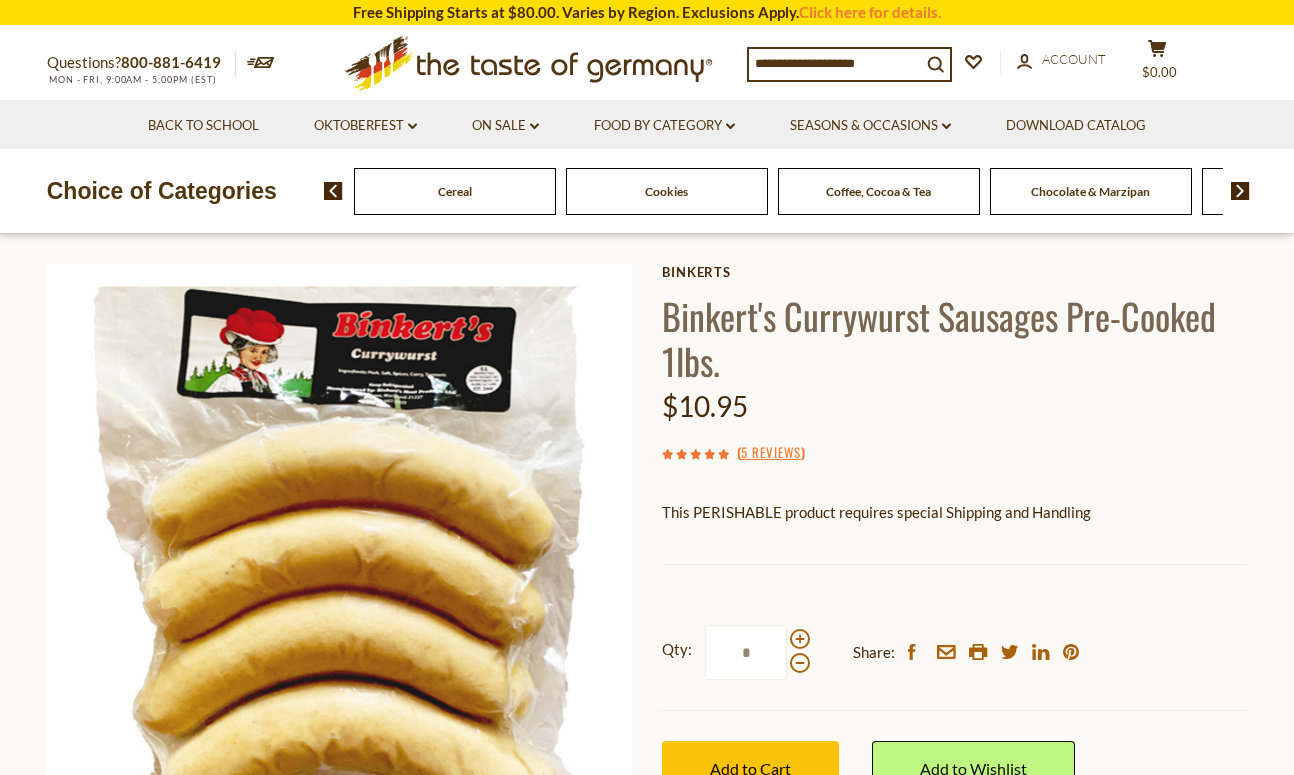 click at bounding box center (1240, 191) 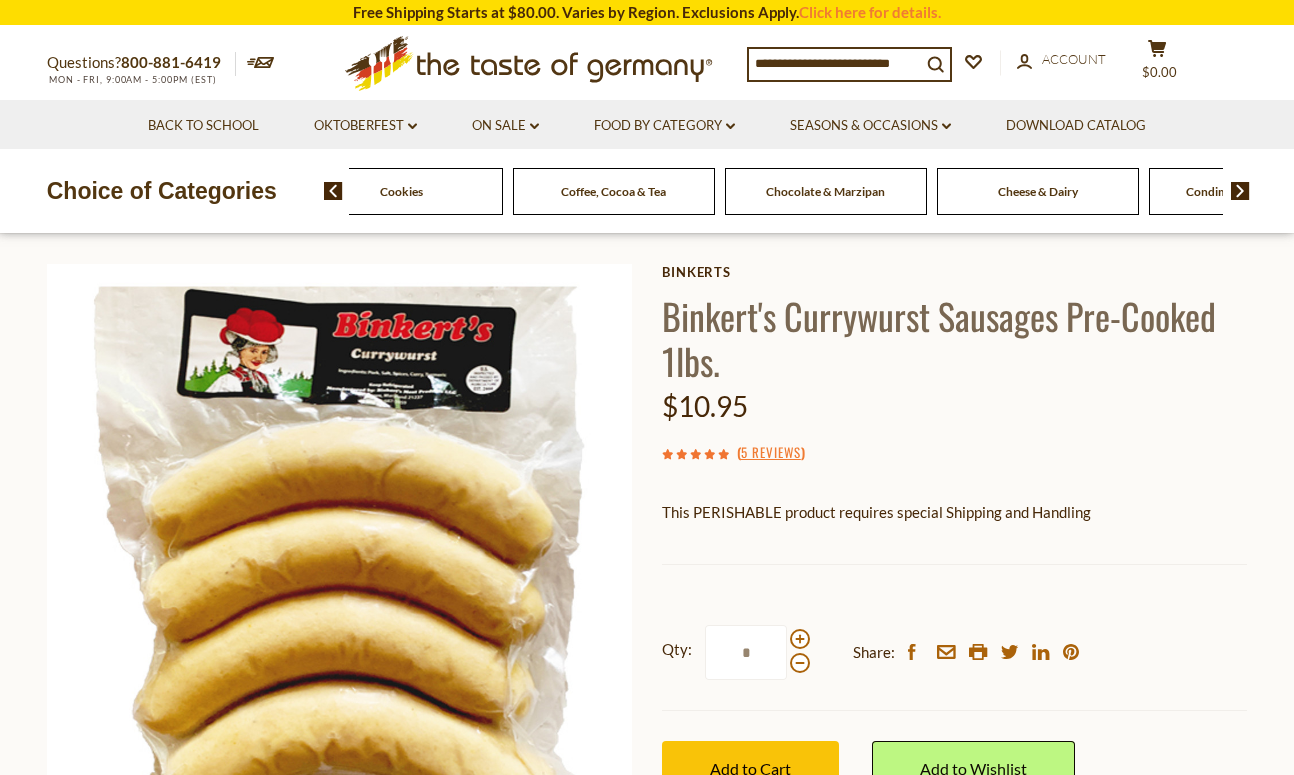 click at bounding box center (1240, 191) 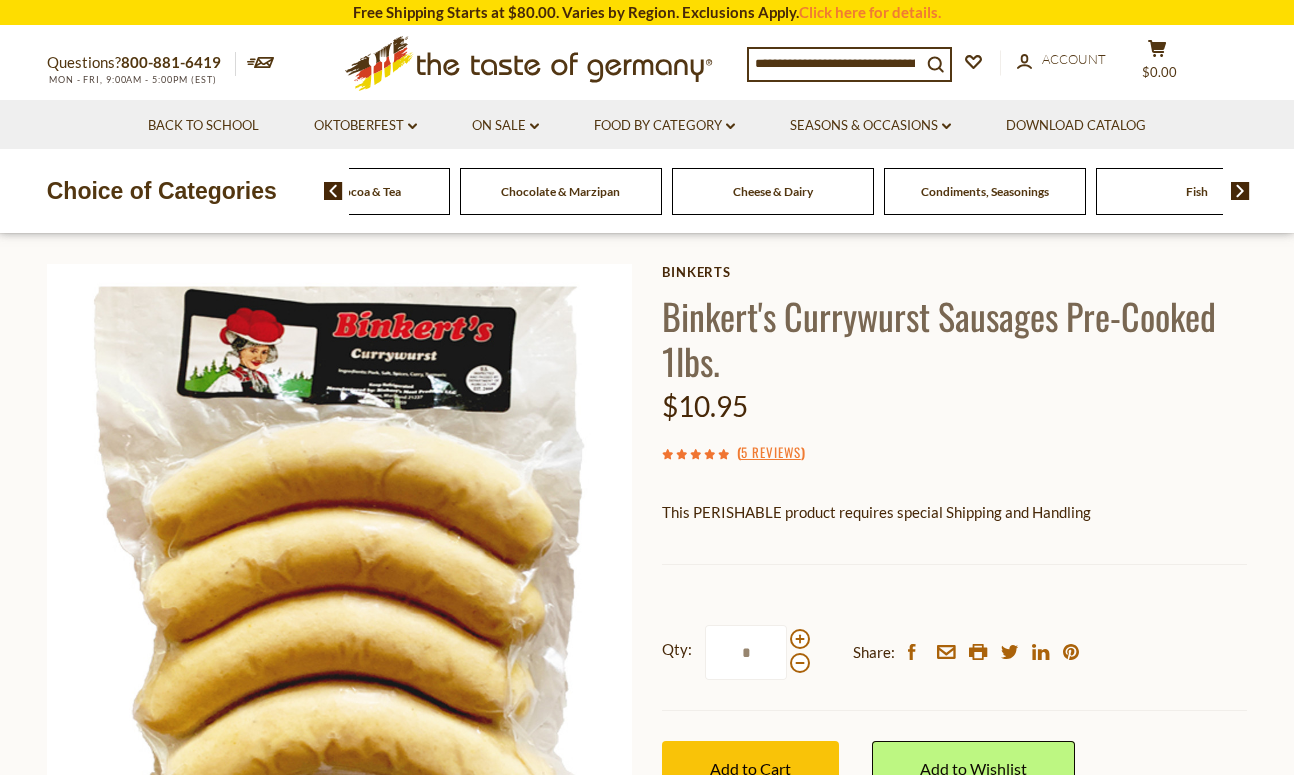 click at bounding box center [1240, 191] 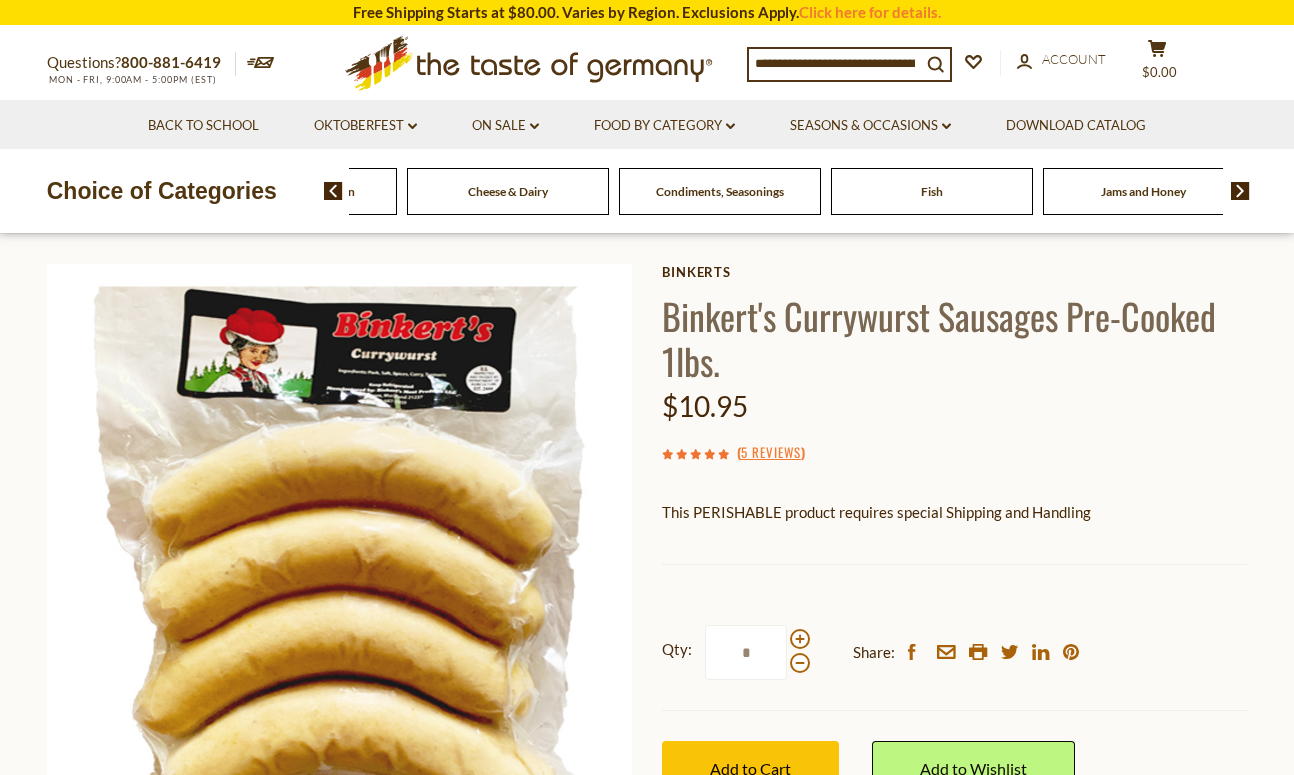 click at bounding box center [1240, 191] 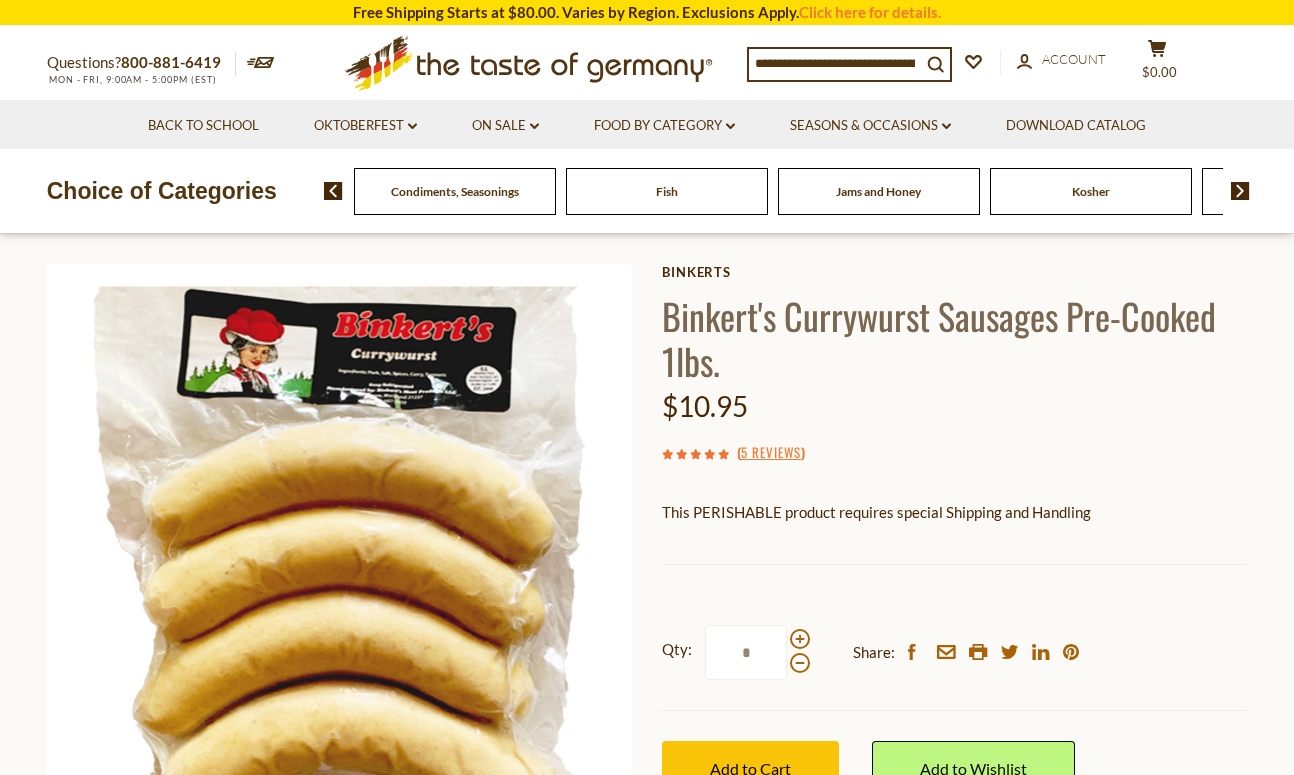 click at bounding box center [1240, 191] 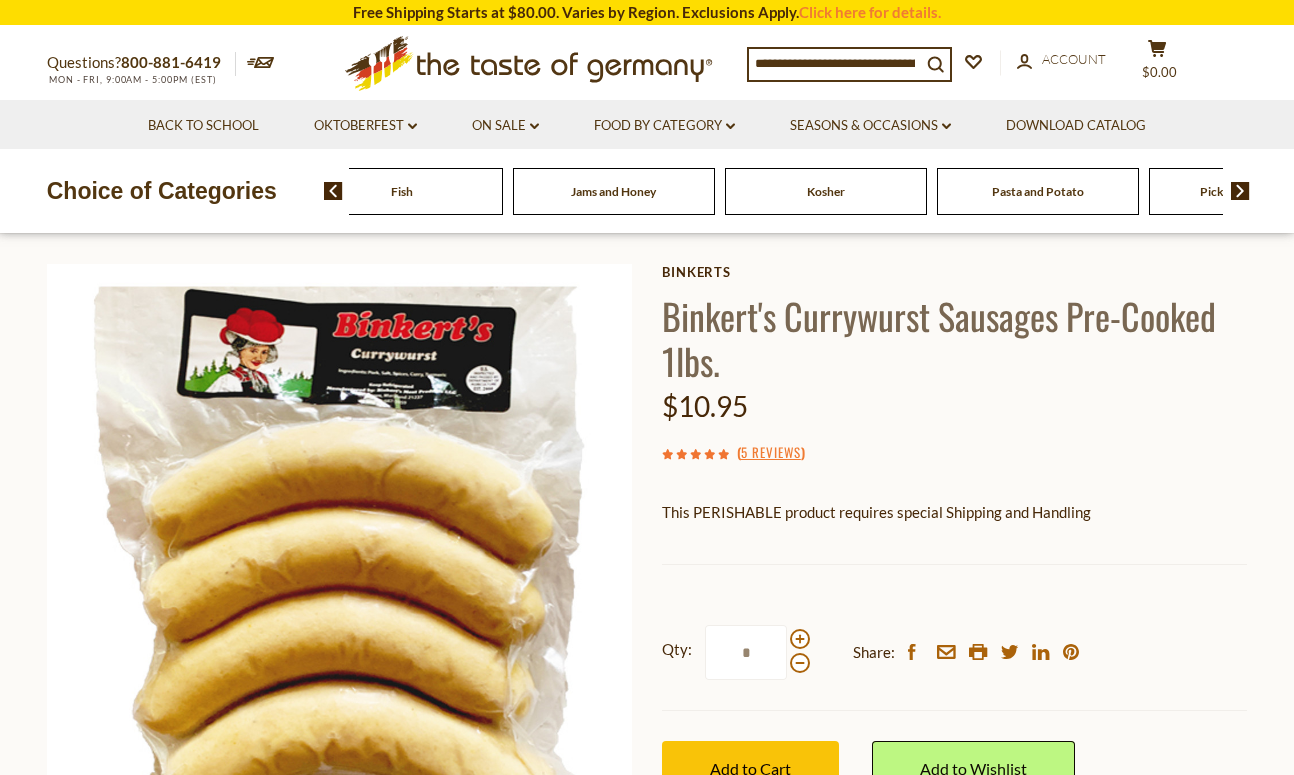 click at bounding box center [1240, 191] 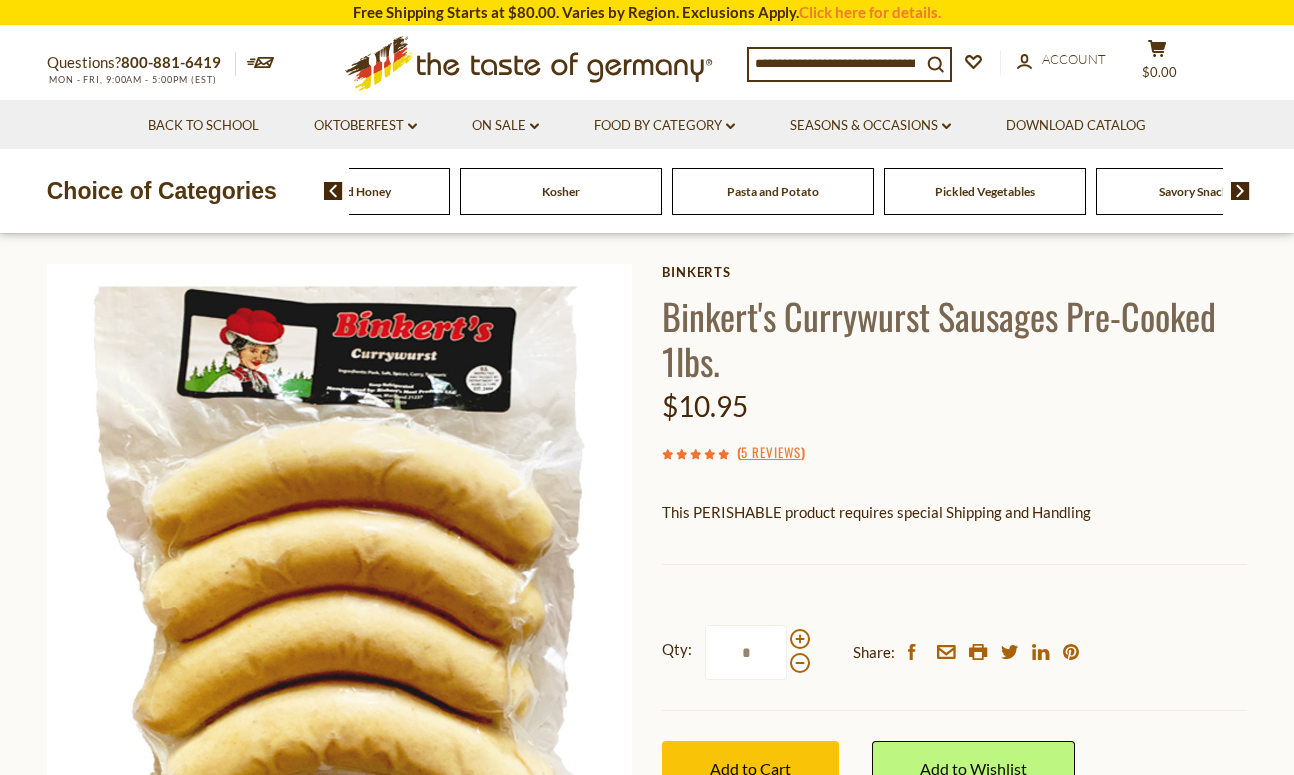 click at bounding box center (1240, 191) 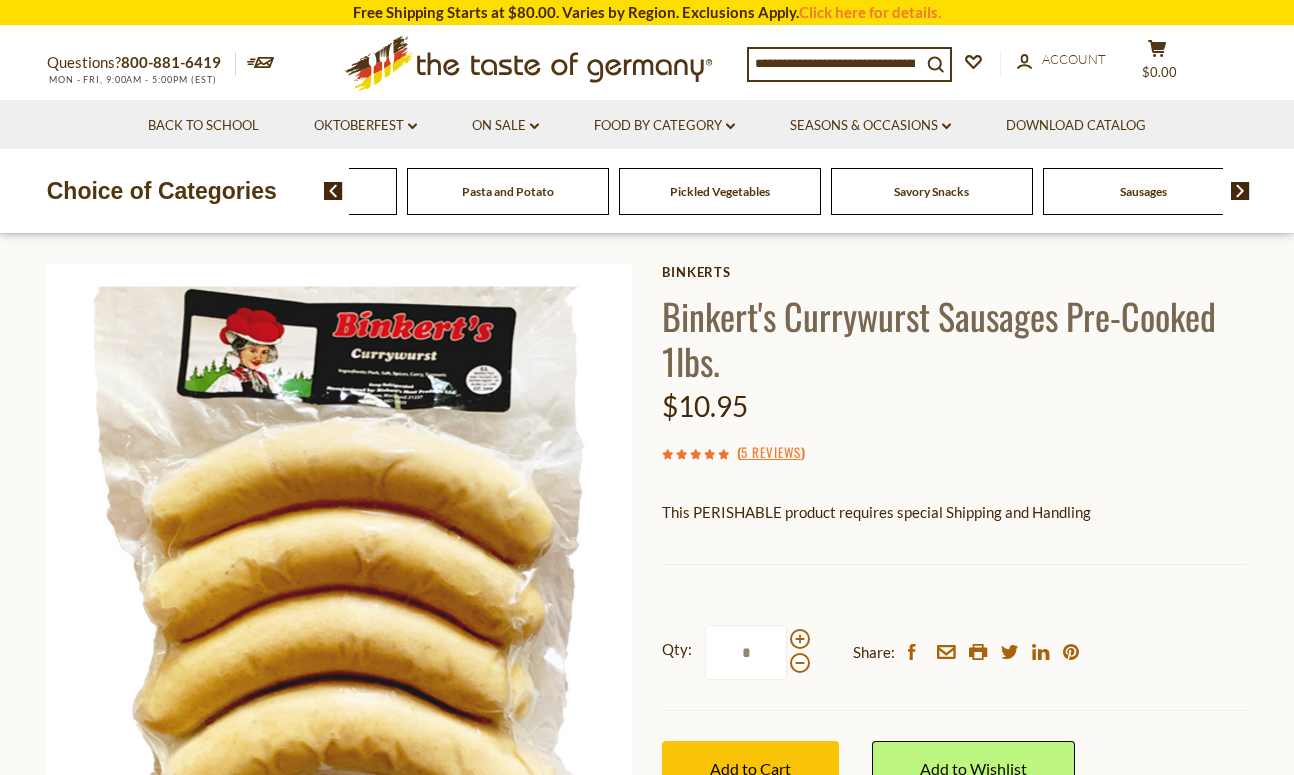 click at bounding box center (1240, 191) 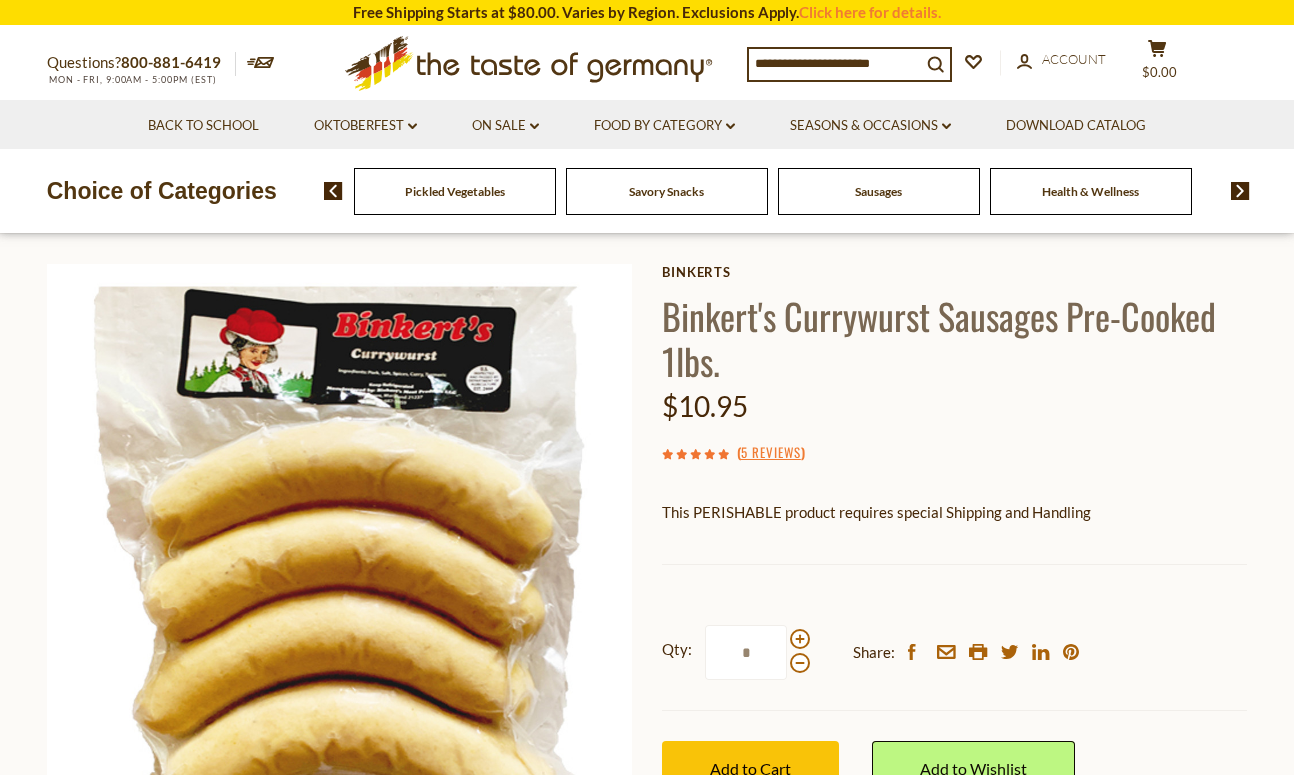 click on "Sausages" at bounding box center [-2725, 191] 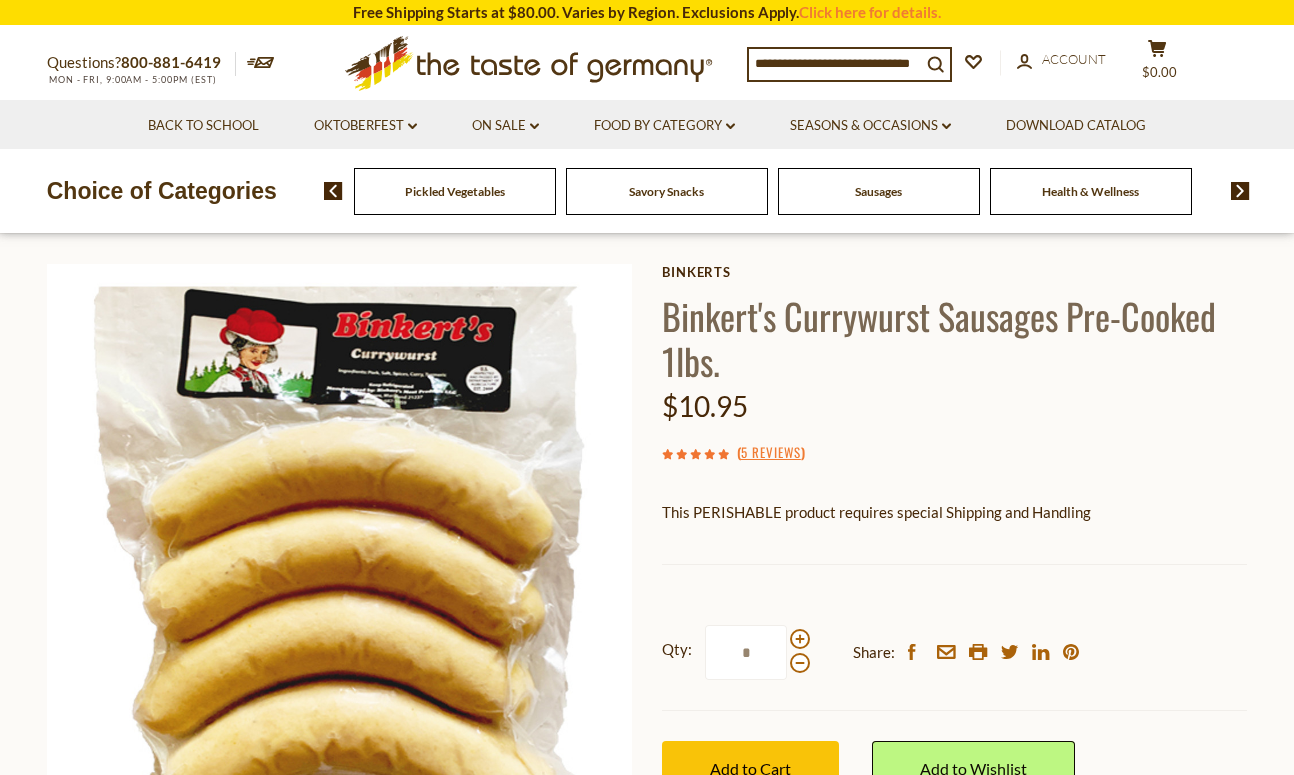 click on "Sausages" at bounding box center (878, 191) 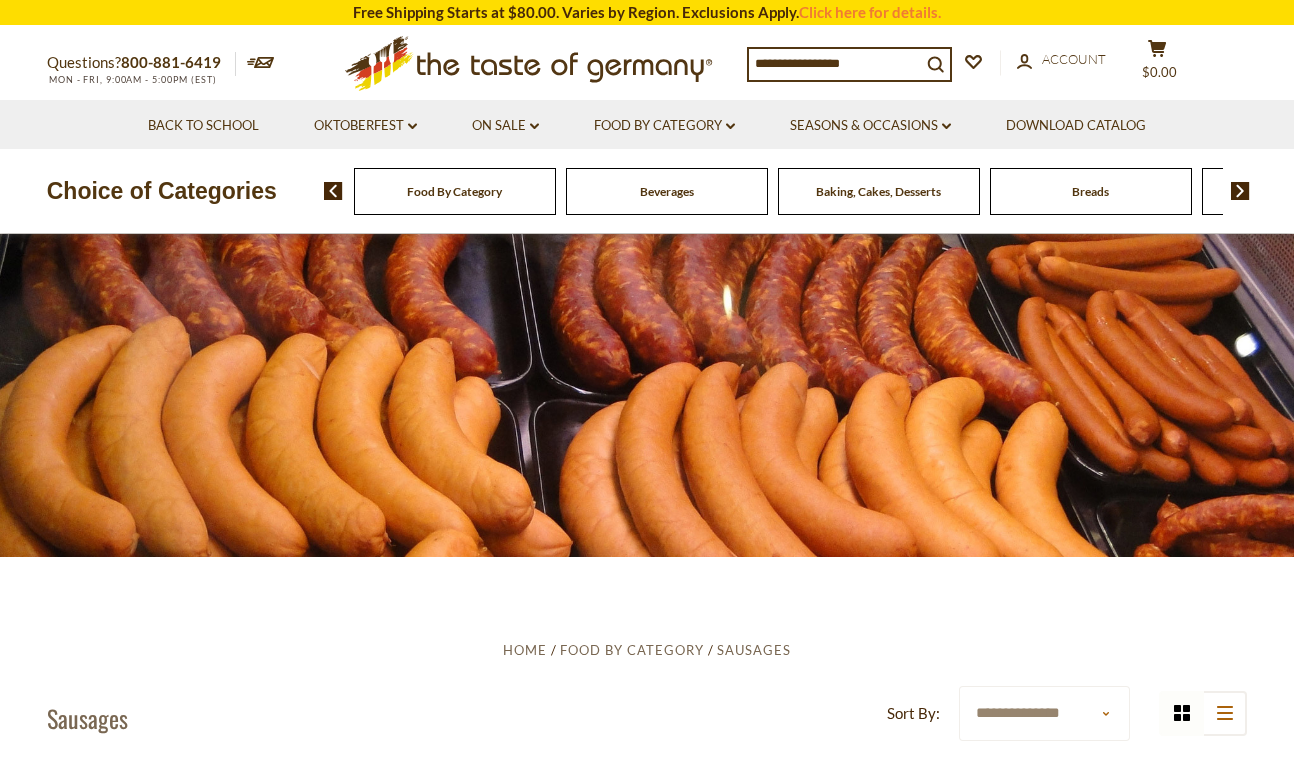 scroll, scrollTop: 0, scrollLeft: 0, axis: both 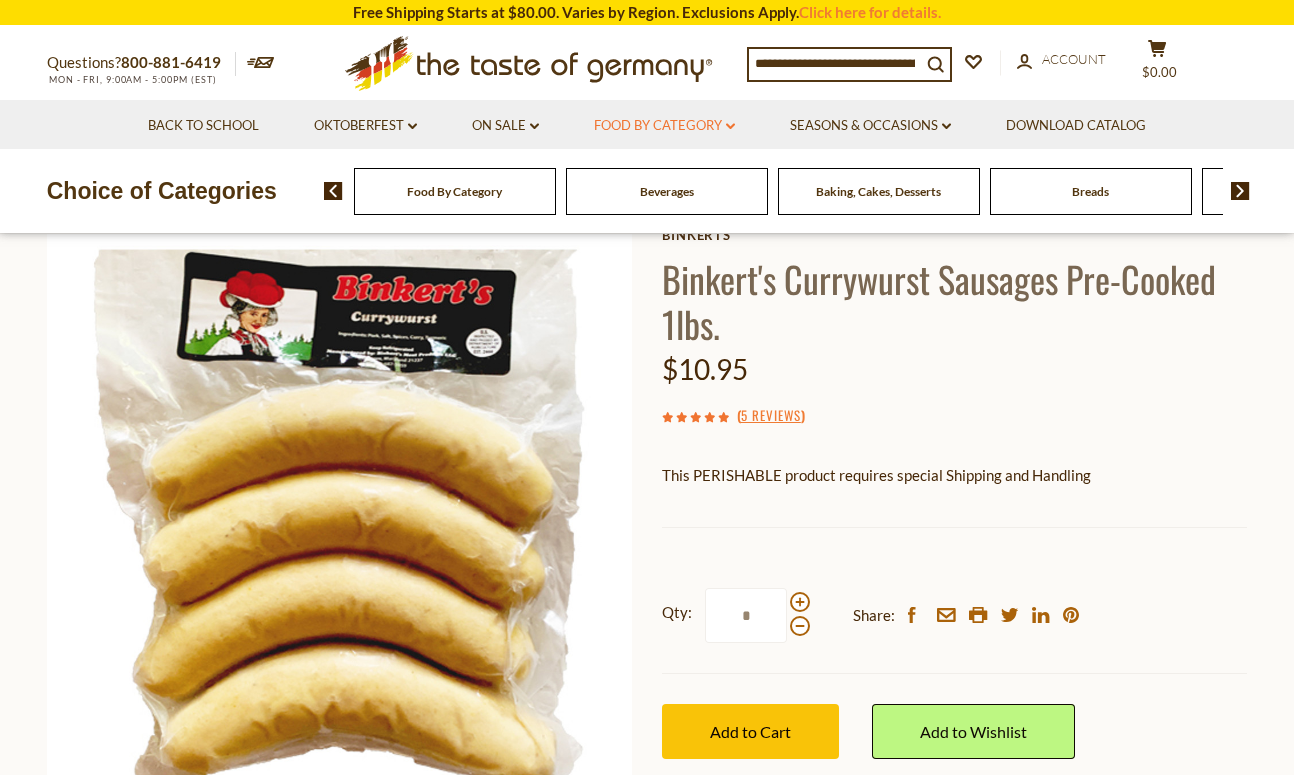 click on "Food By Category
dropdown_arrow" at bounding box center [664, 126] 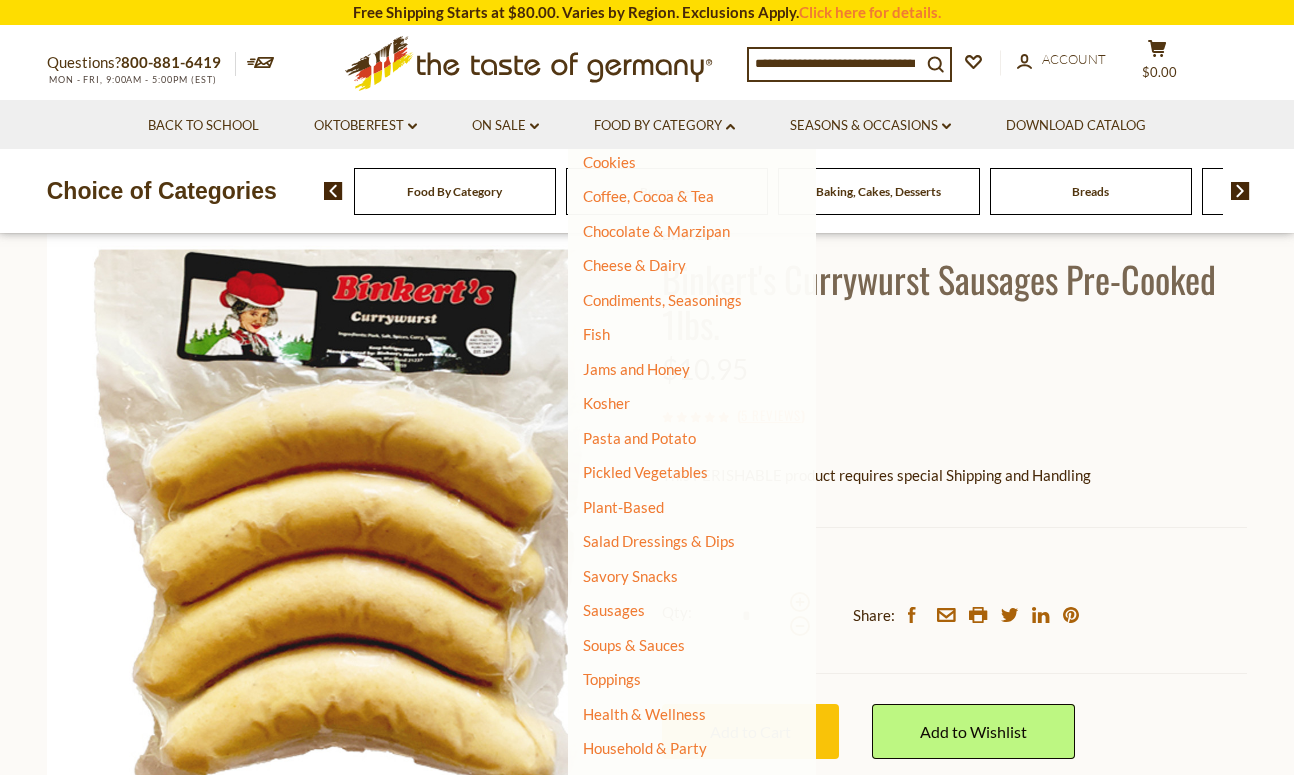 scroll, scrollTop: 290, scrollLeft: 0, axis: vertical 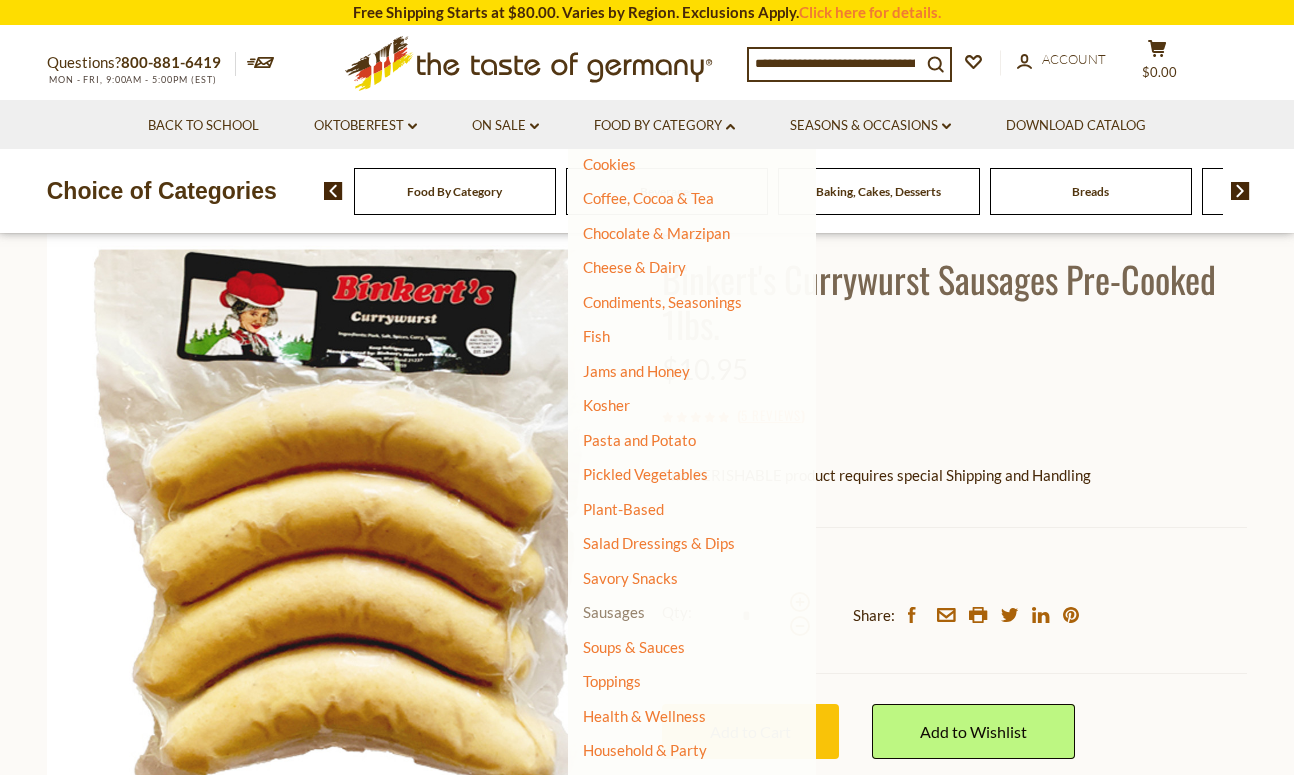 click on "Sausages" at bounding box center (614, 612) 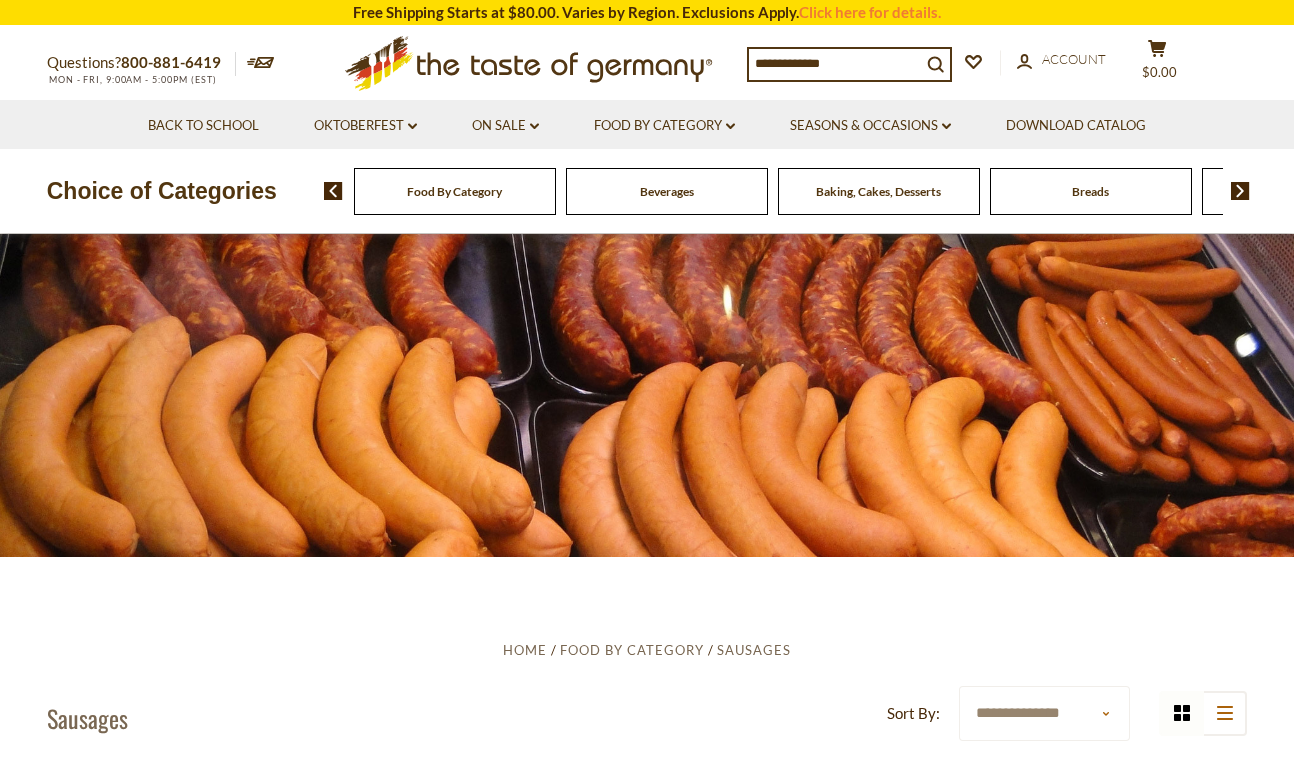 scroll, scrollTop: 0, scrollLeft: 0, axis: both 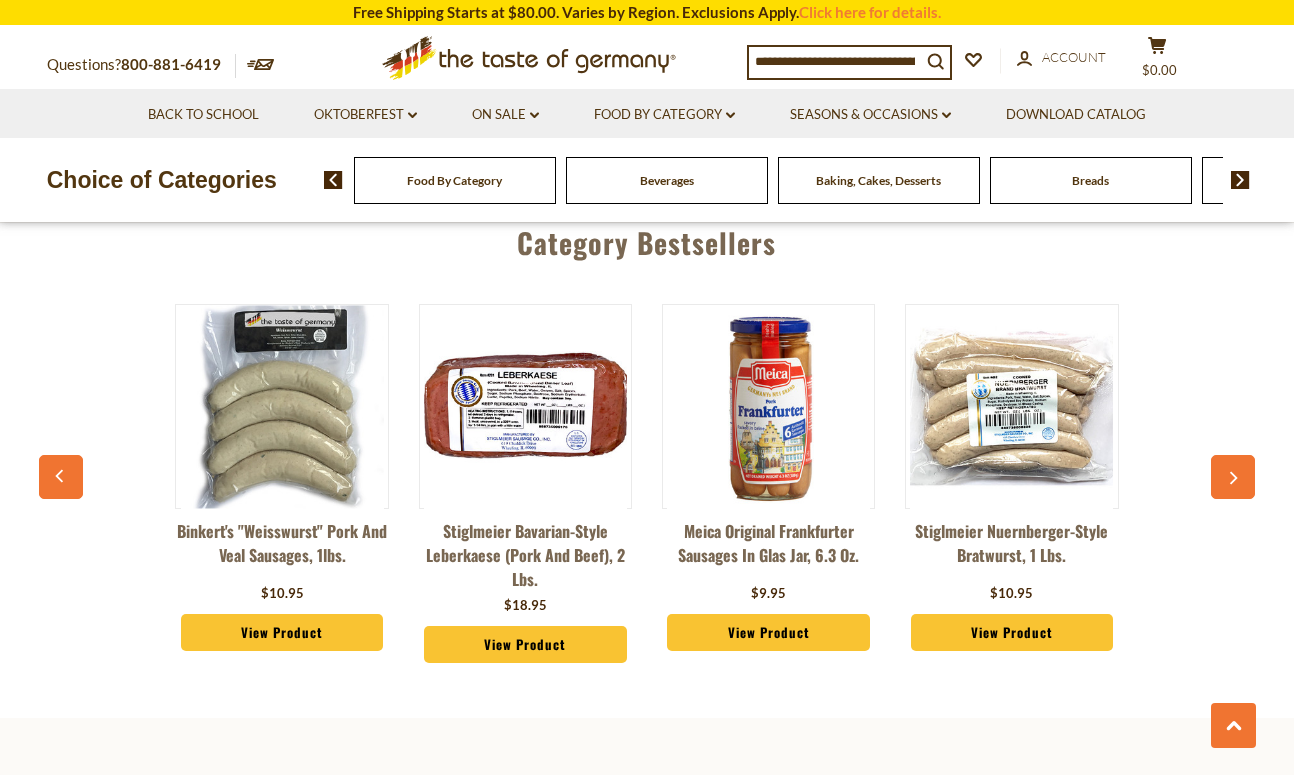 click on "Stiglmeier Nuernberger-style Bratwurst,  1 lbs." at bounding box center [1011, 549] 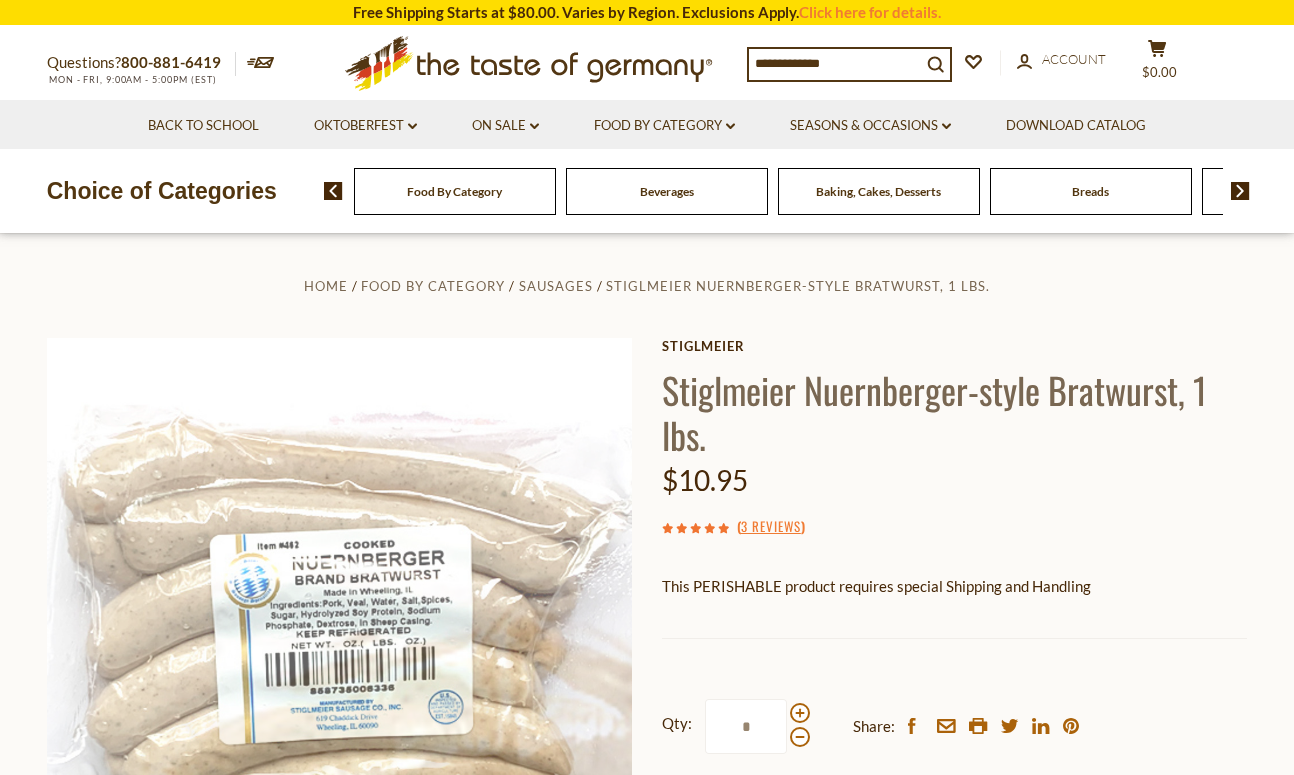 scroll, scrollTop: 148, scrollLeft: 0, axis: vertical 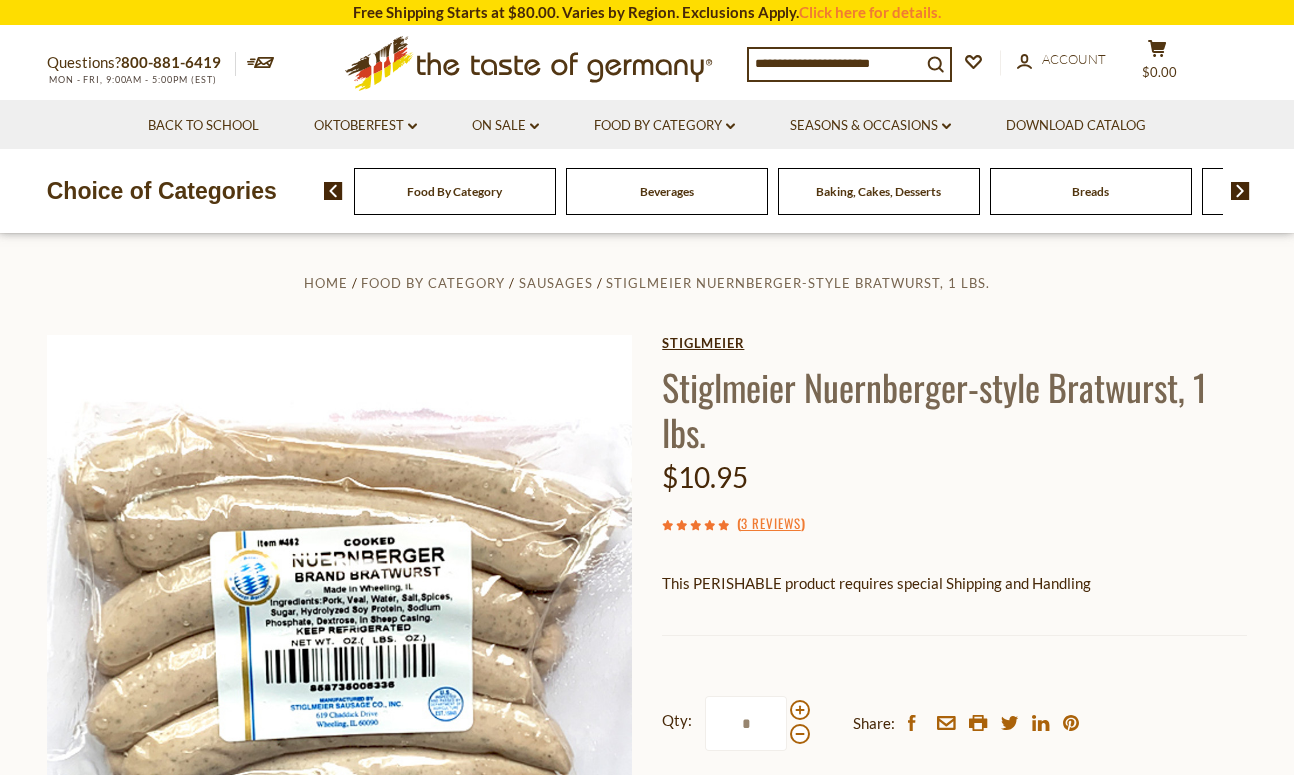 click on "Stiglmeier" at bounding box center (954, 343) 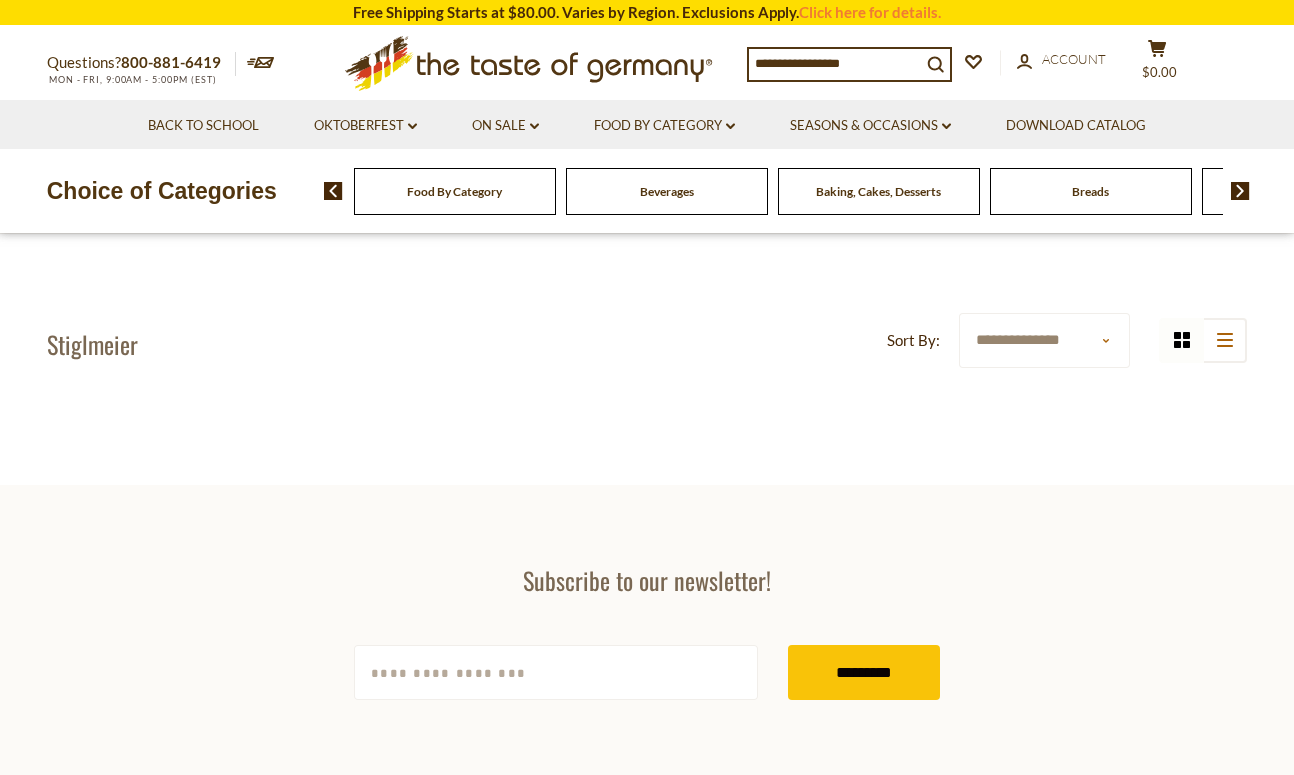 scroll, scrollTop: 0, scrollLeft: 0, axis: both 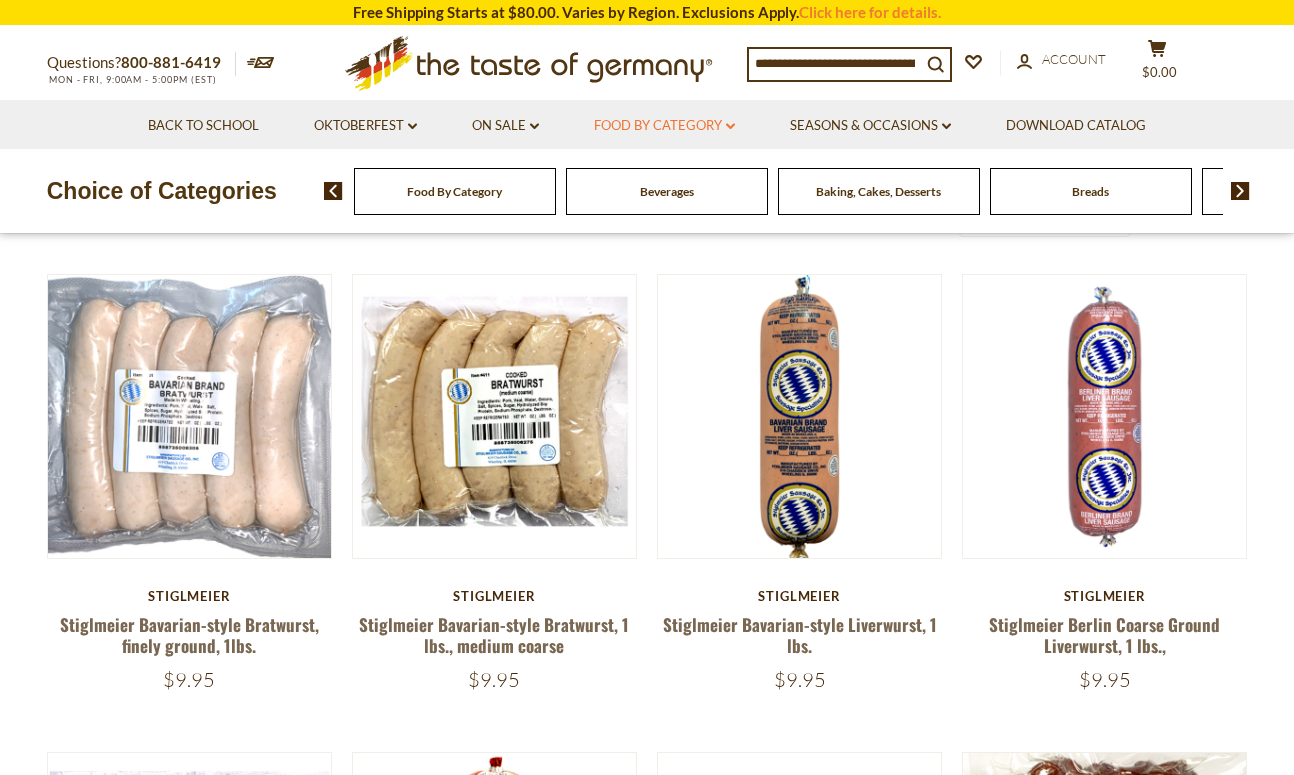 click on "Food By Category
dropdown_arrow" at bounding box center (664, 126) 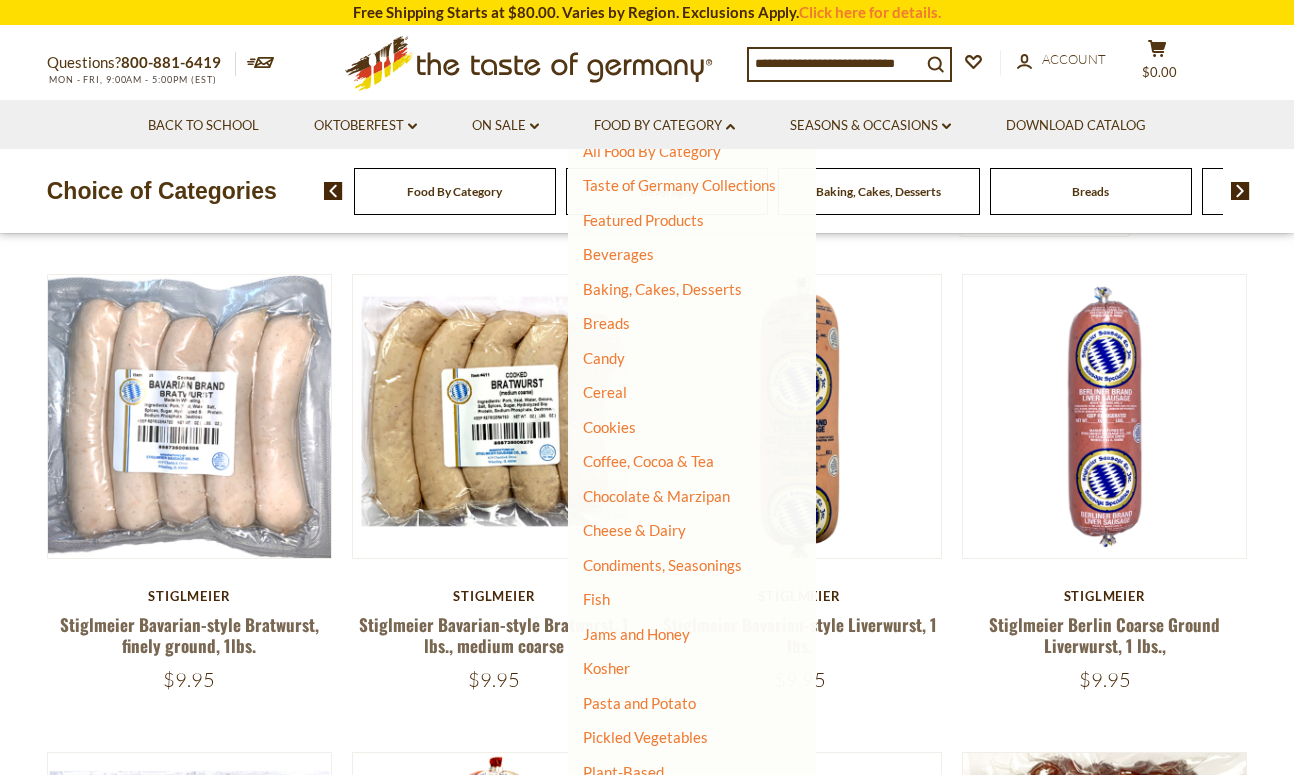 scroll, scrollTop: 29, scrollLeft: 0, axis: vertical 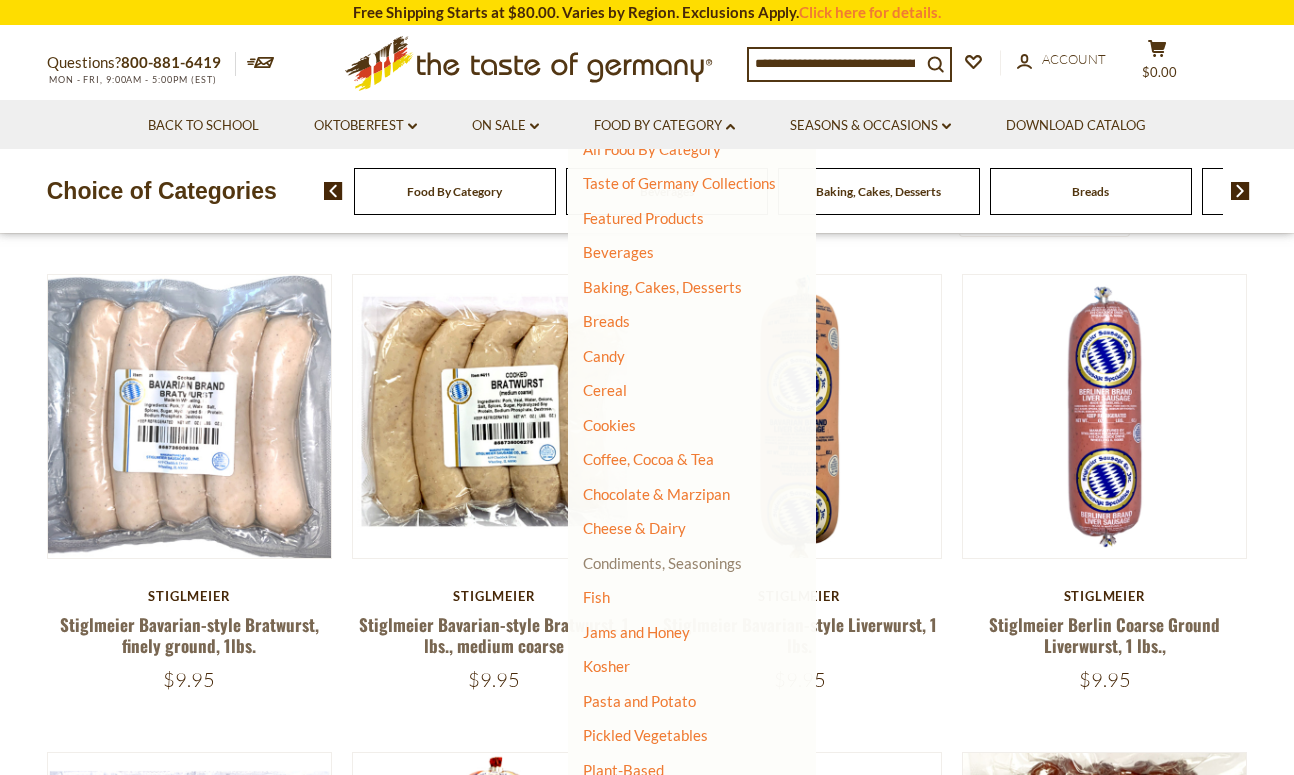 click on "Condiments, Seasonings" at bounding box center [662, 563] 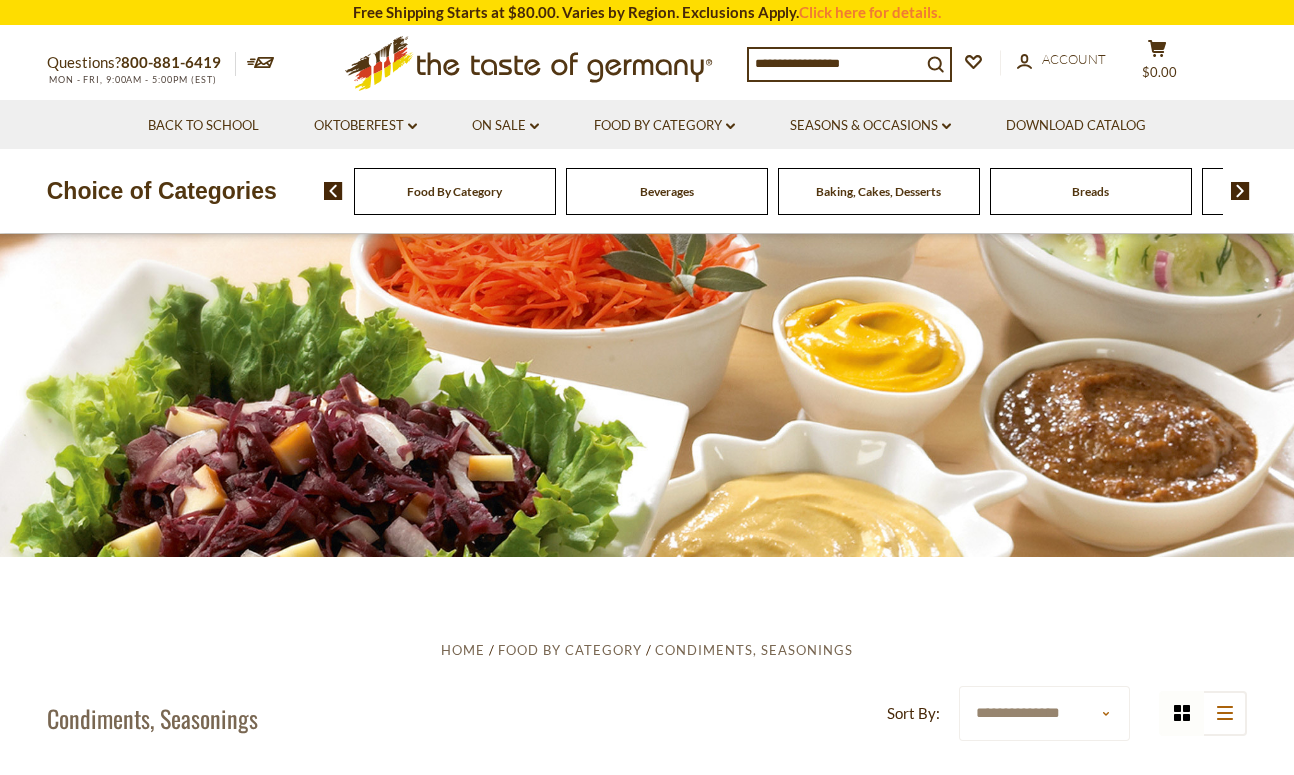 scroll, scrollTop: 150, scrollLeft: 0, axis: vertical 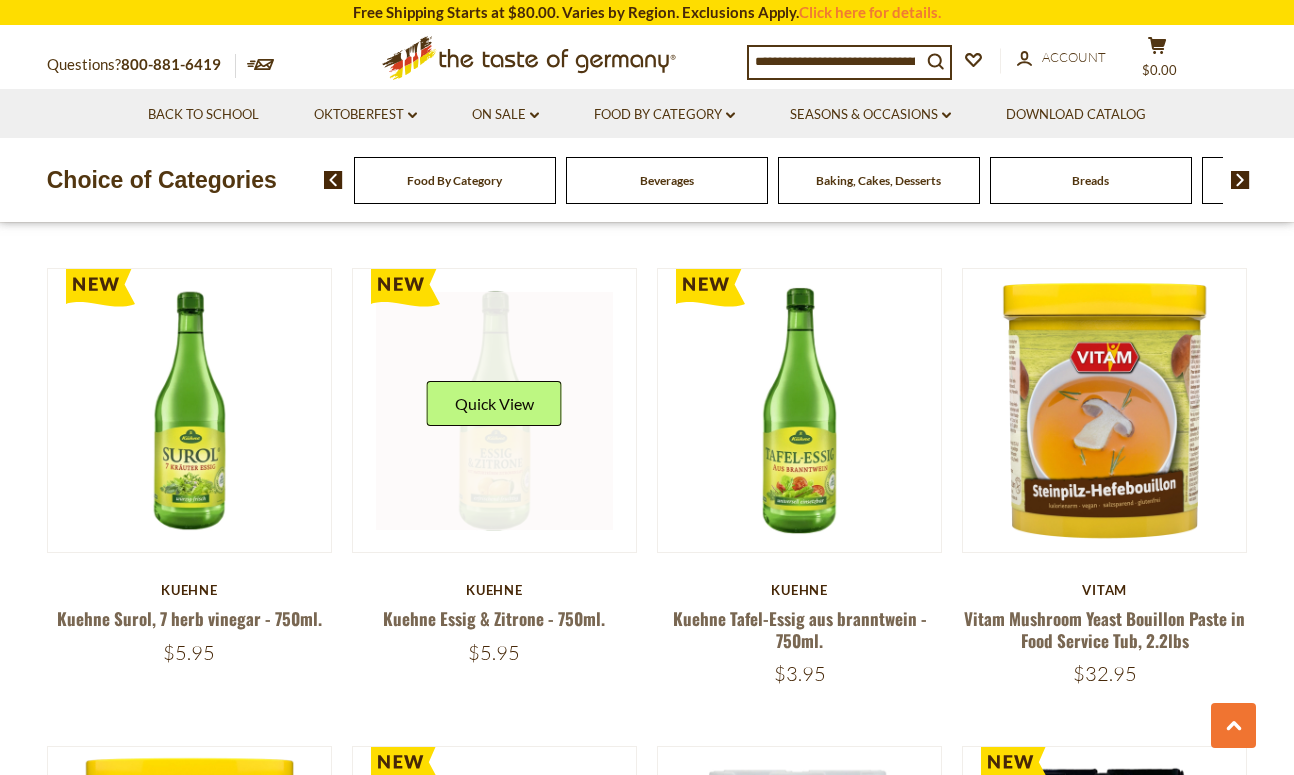 click at bounding box center (495, 411) 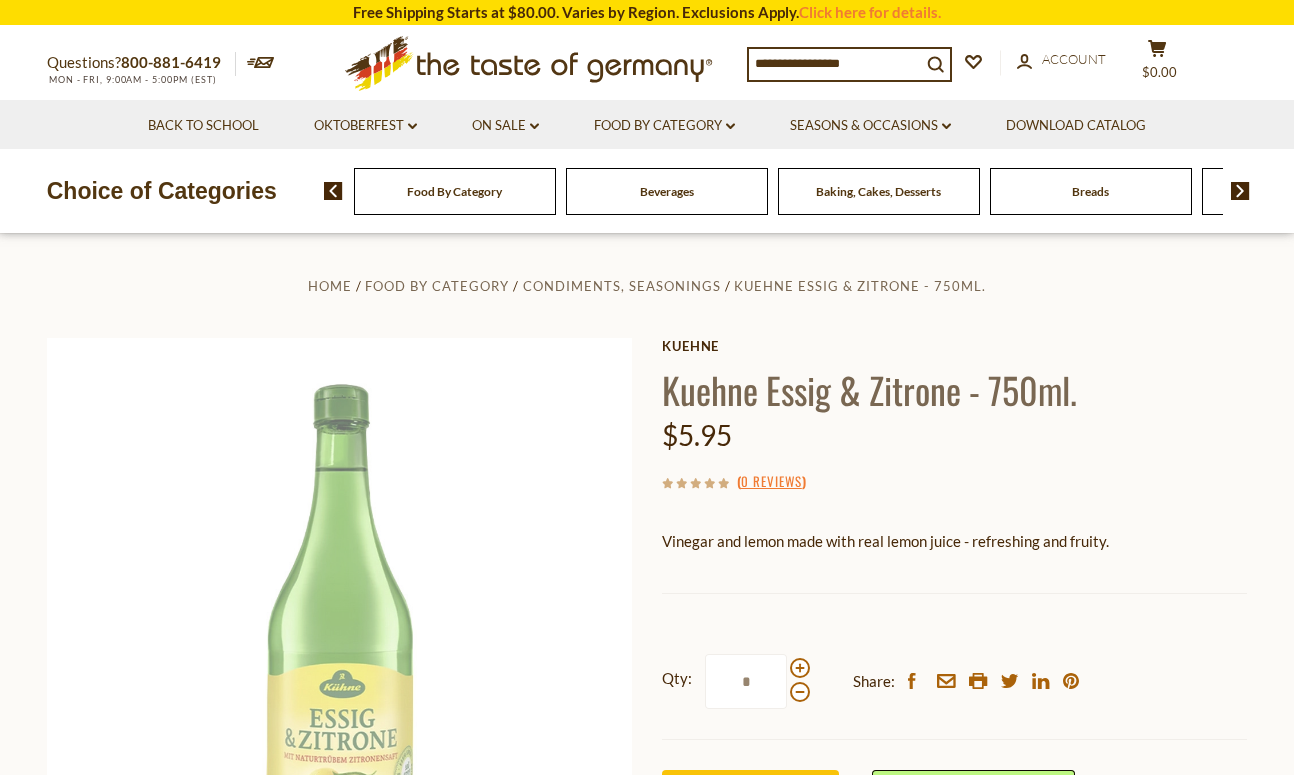 scroll, scrollTop: 0, scrollLeft: 0, axis: both 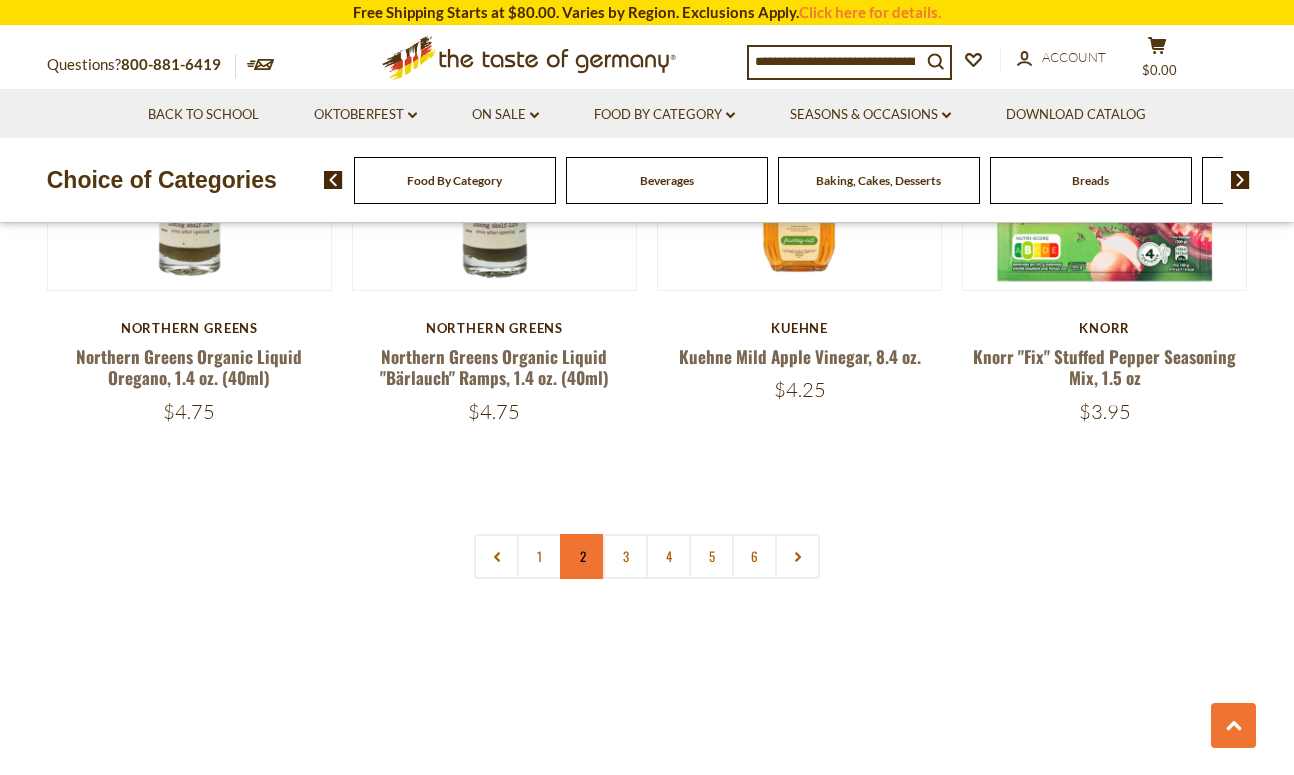 click on "2" at bounding box center (582, 556) 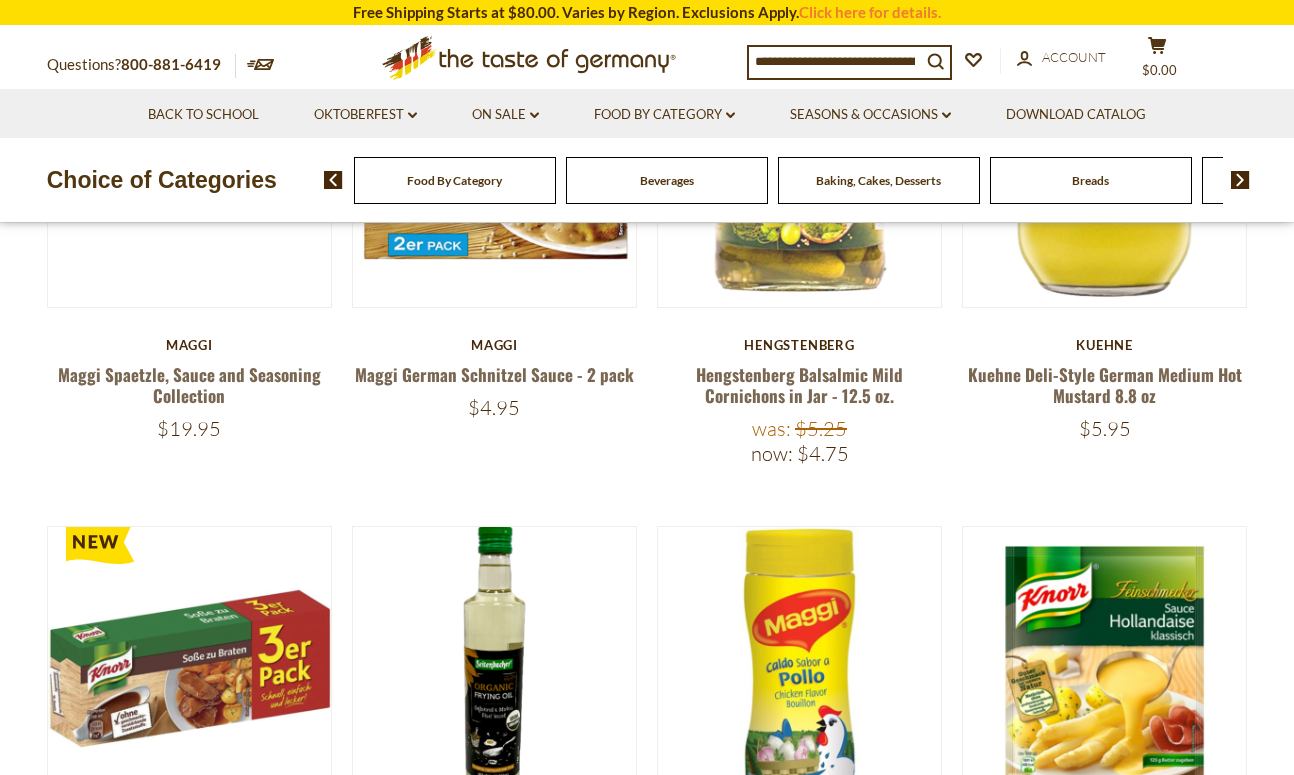 scroll, scrollTop: 685, scrollLeft: 0, axis: vertical 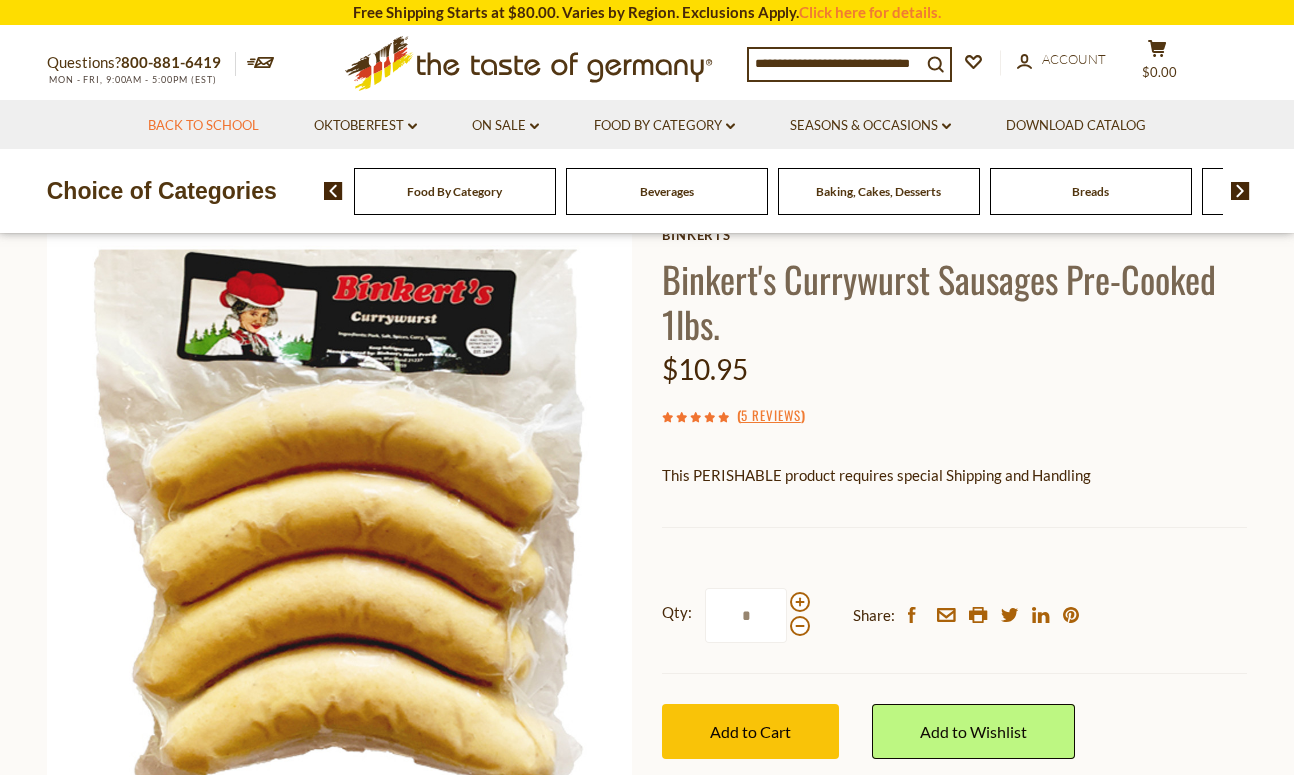 click on "Back to School" at bounding box center [203, 126] 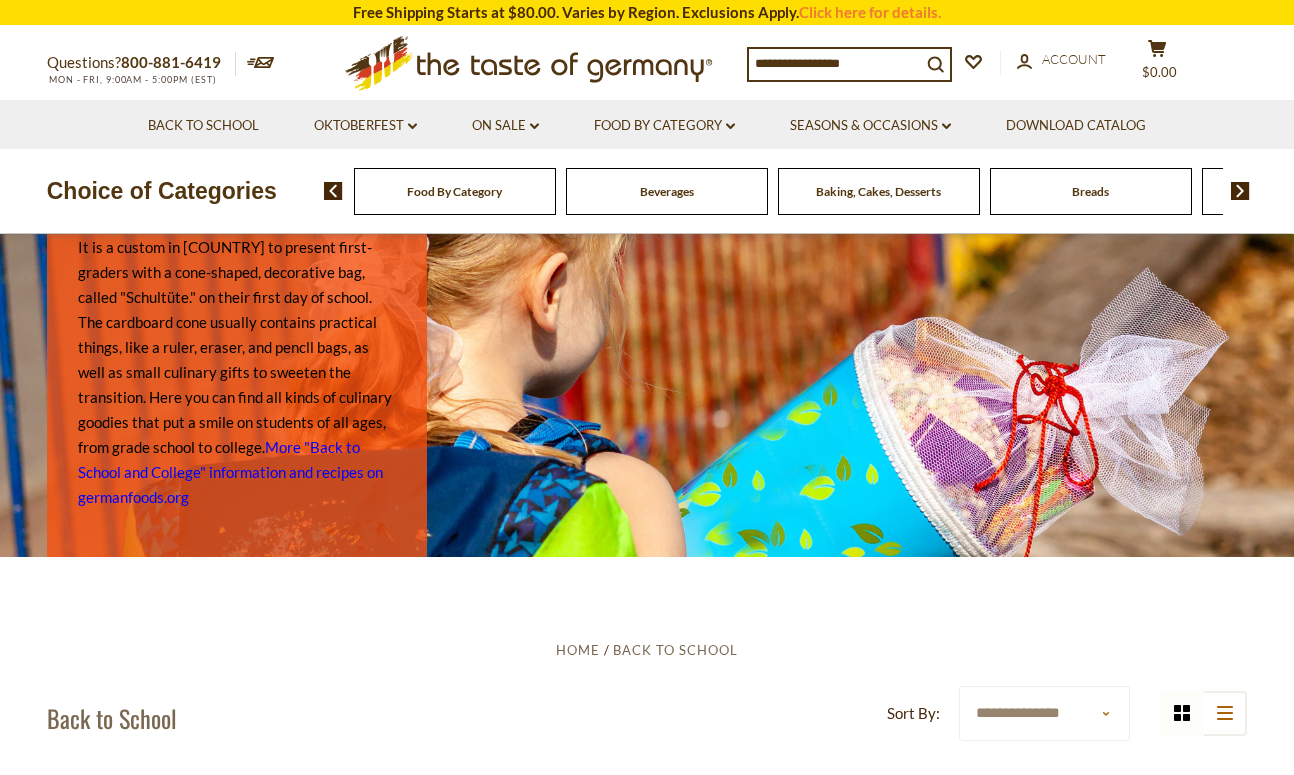 scroll, scrollTop: 0, scrollLeft: 0, axis: both 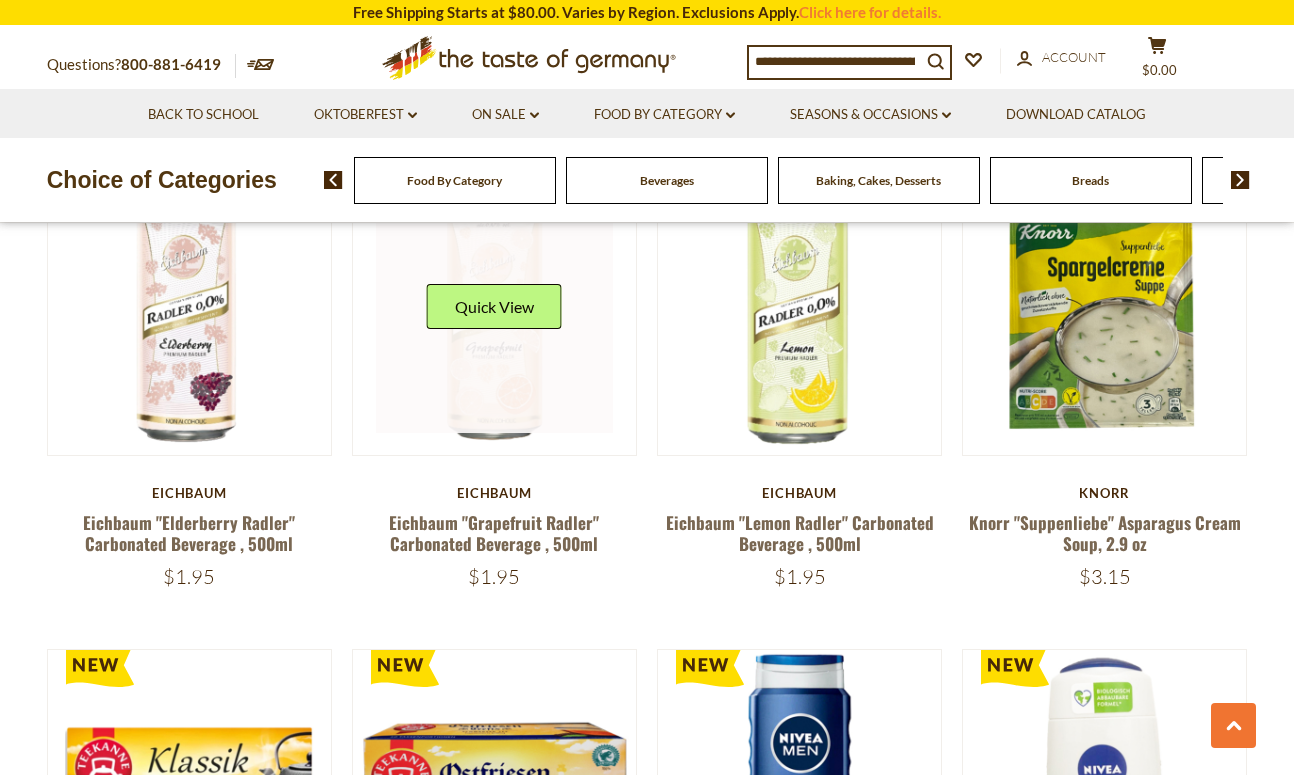 click at bounding box center [495, 314] 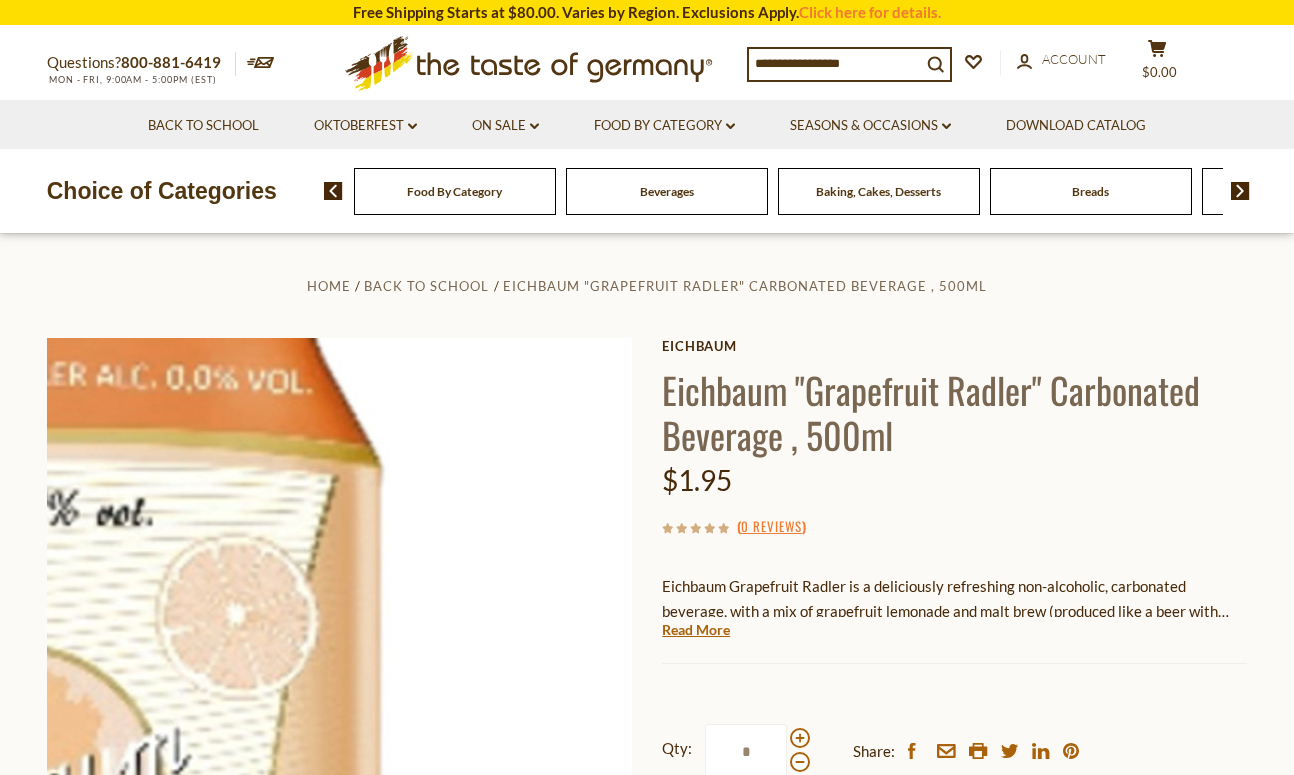scroll, scrollTop: 0, scrollLeft: 0, axis: both 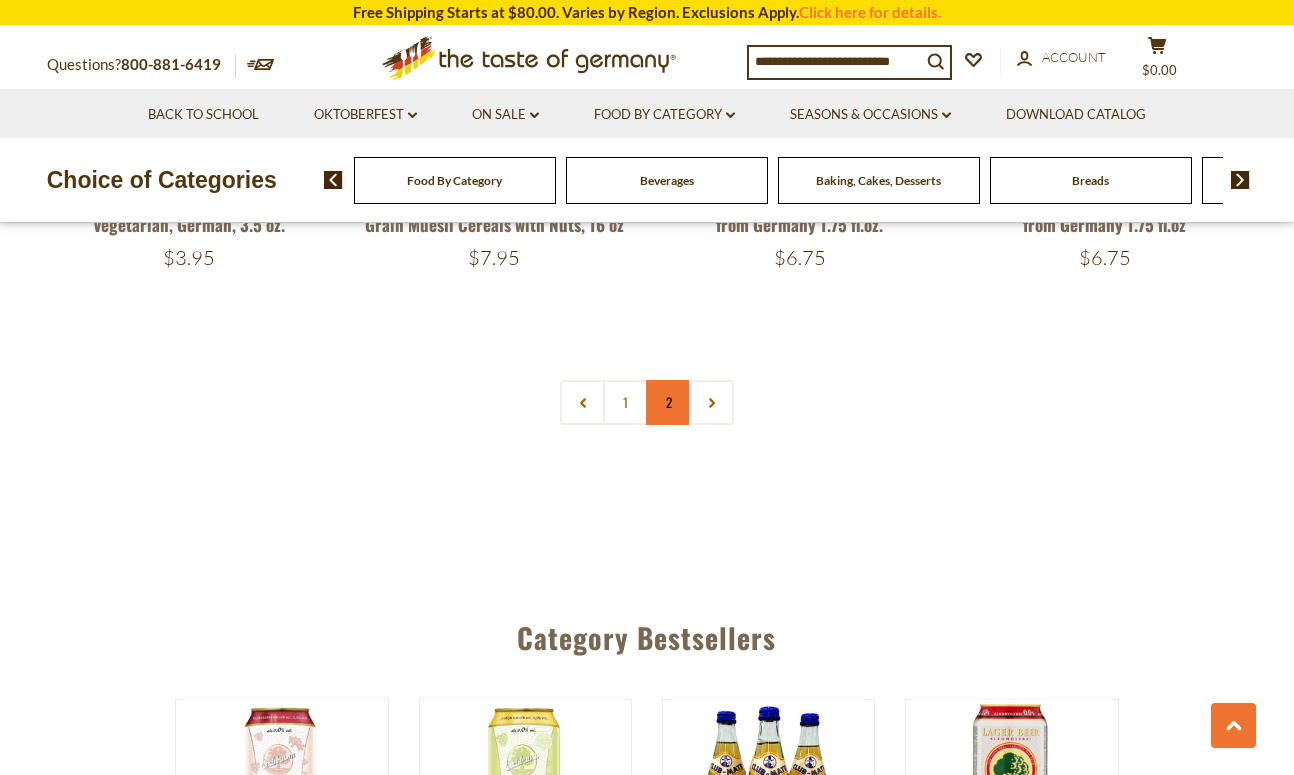 click on "2" at bounding box center [668, 402] 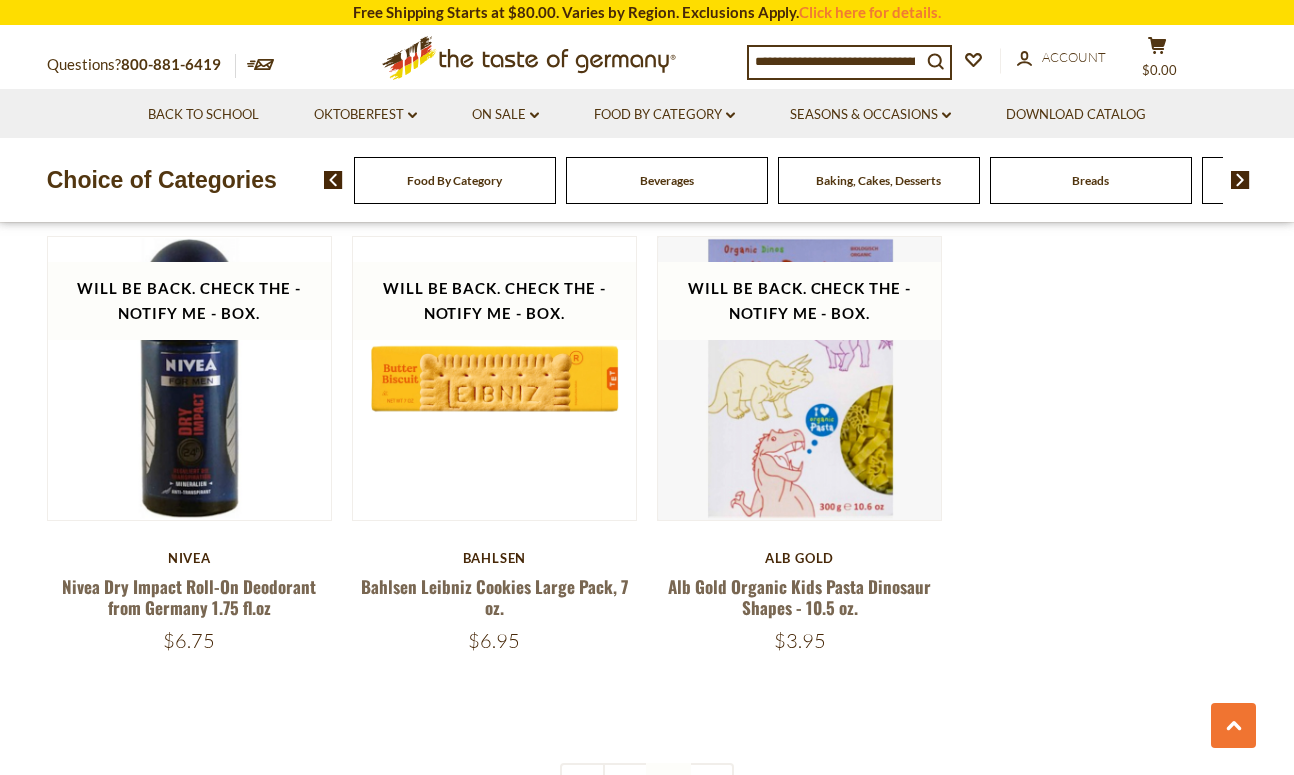 scroll, scrollTop: 4851, scrollLeft: 0, axis: vertical 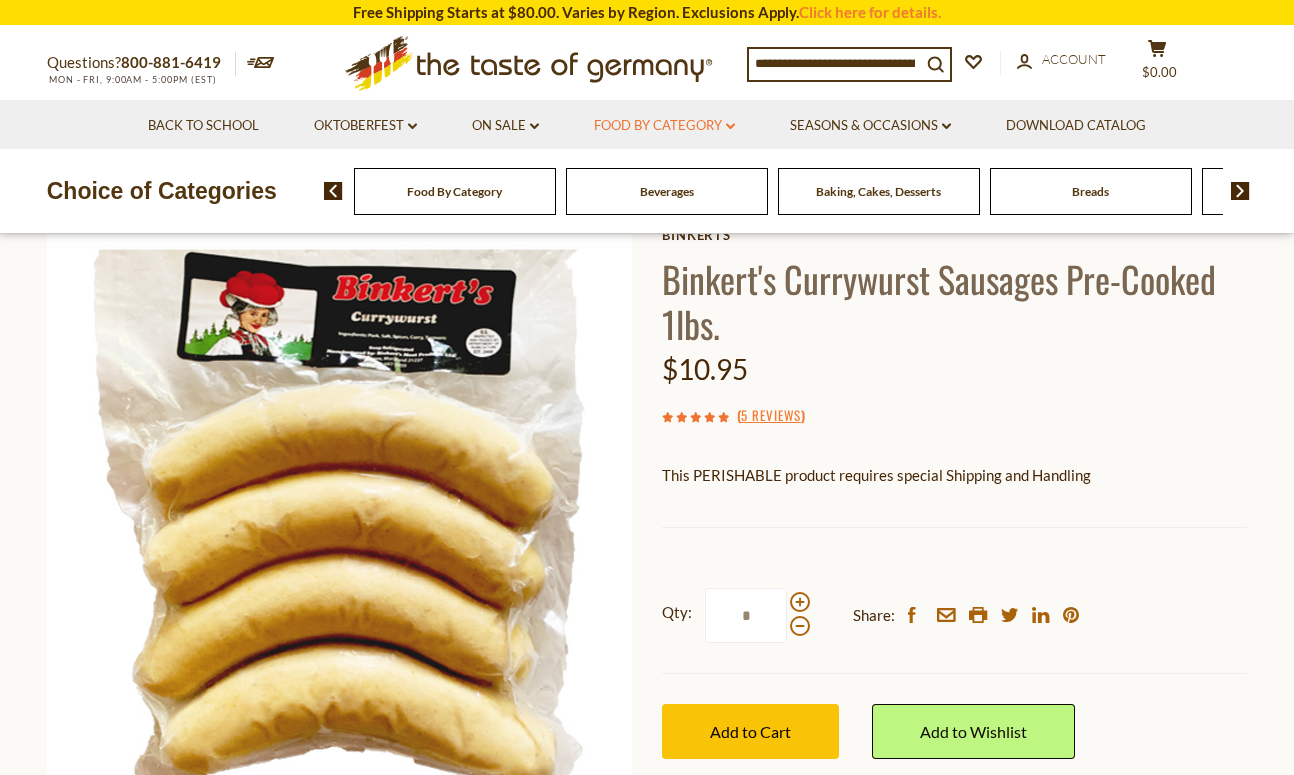 click on "Food By Category
dropdown_arrow" at bounding box center (664, 126) 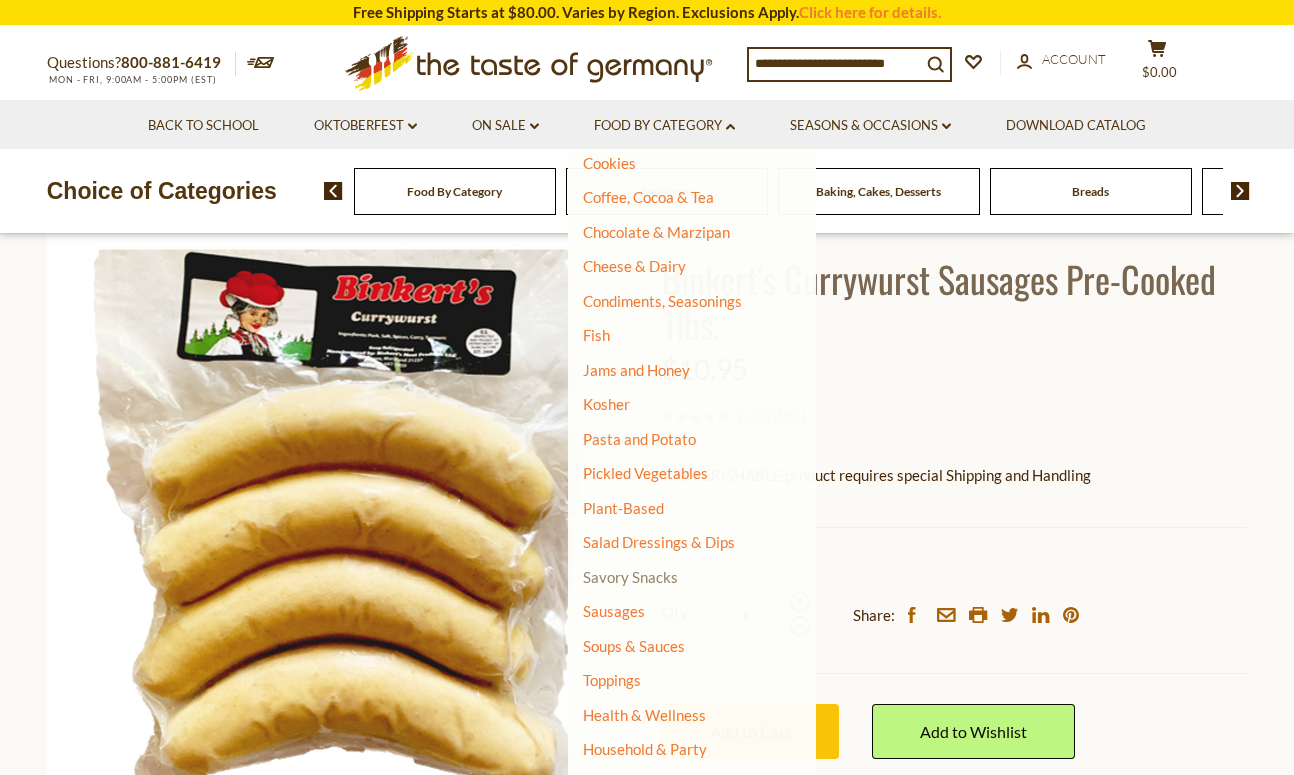 scroll, scrollTop: 290, scrollLeft: 0, axis: vertical 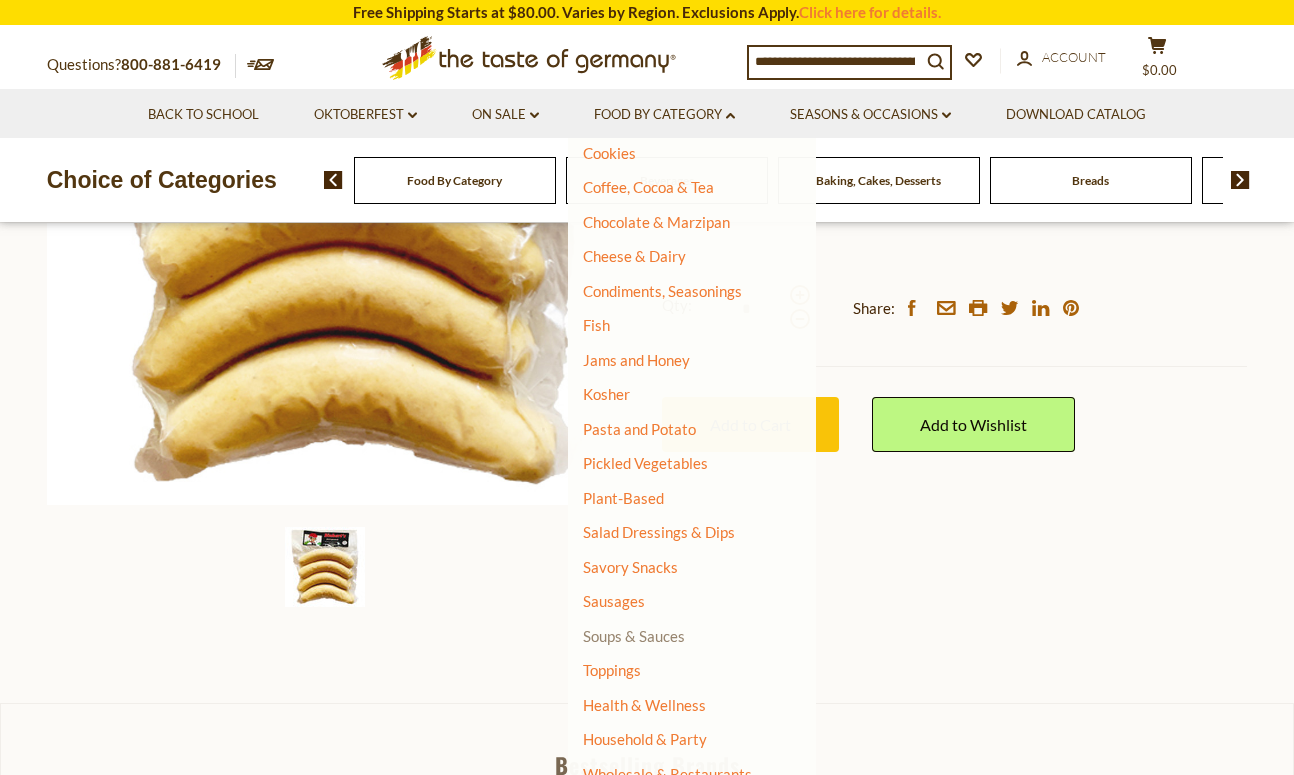 click on "Soups & Sauces" at bounding box center (634, 636) 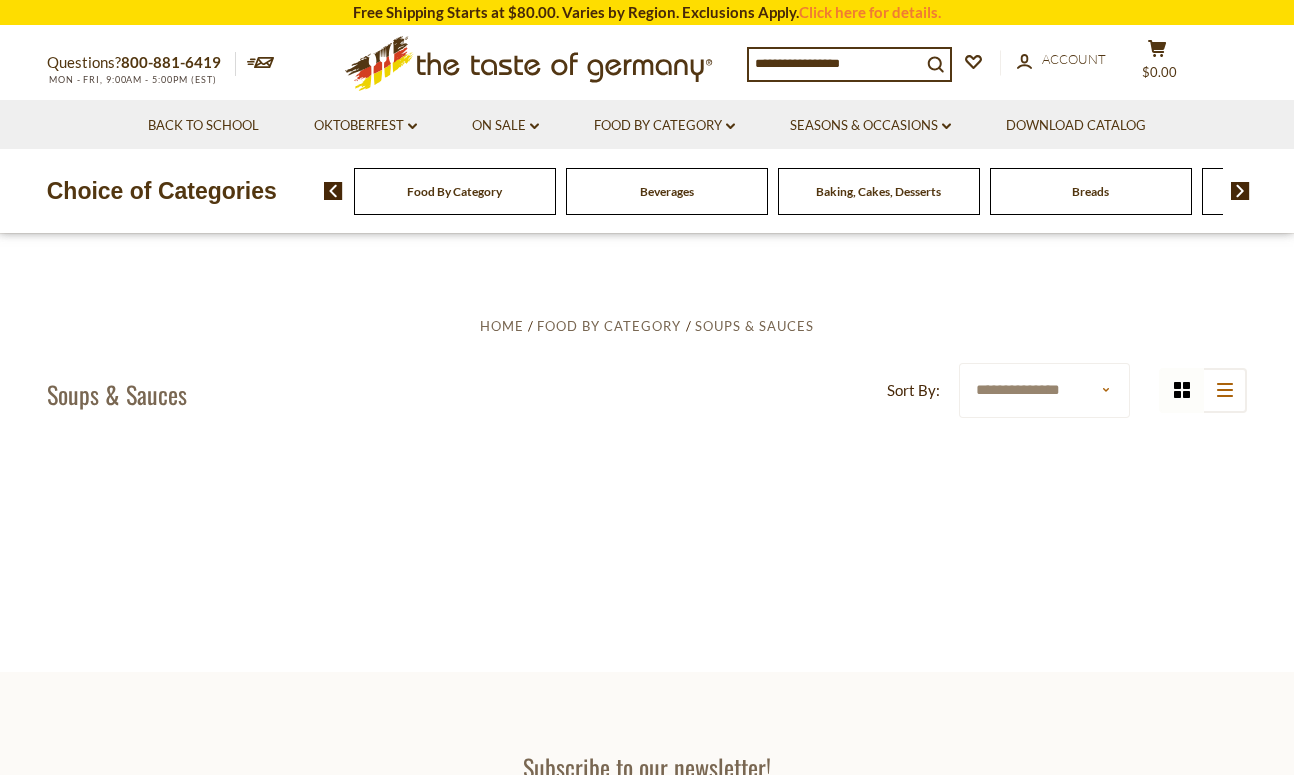scroll, scrollTop: 0, scrollLeft: 0, axis: both 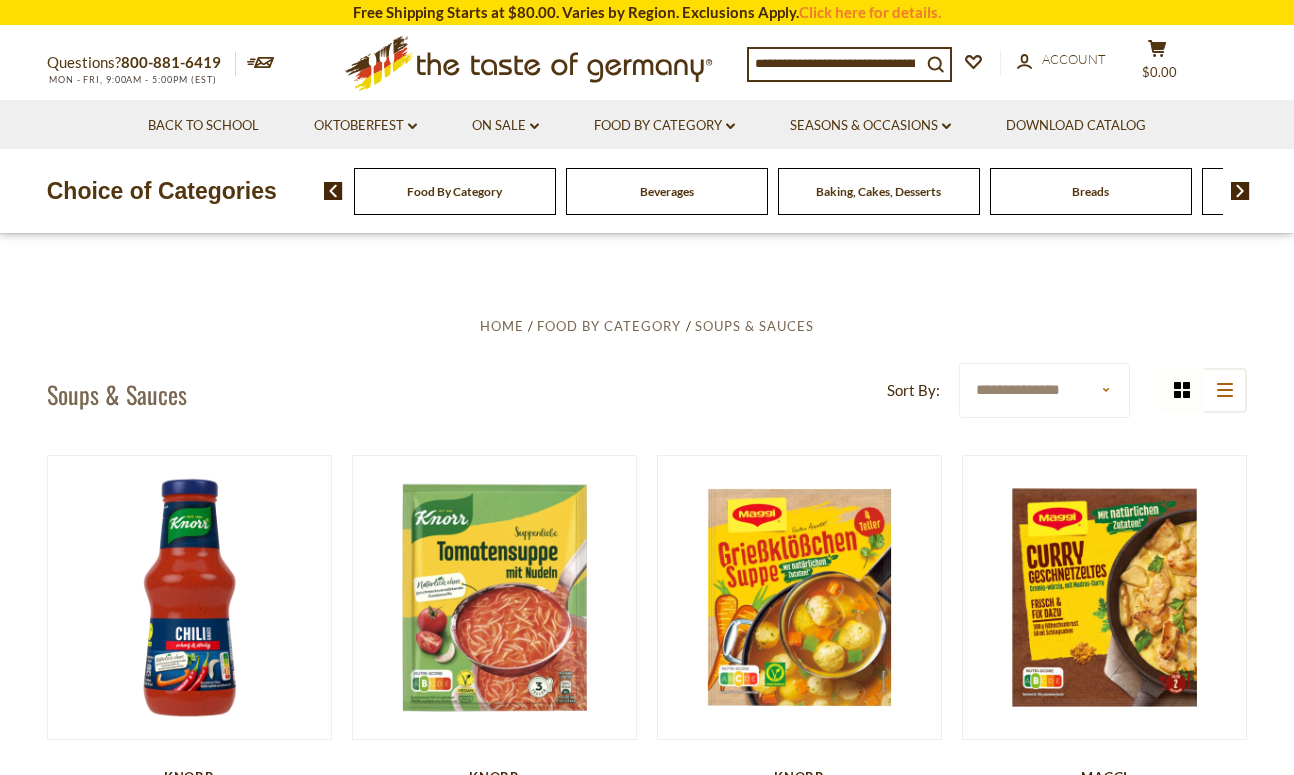 click 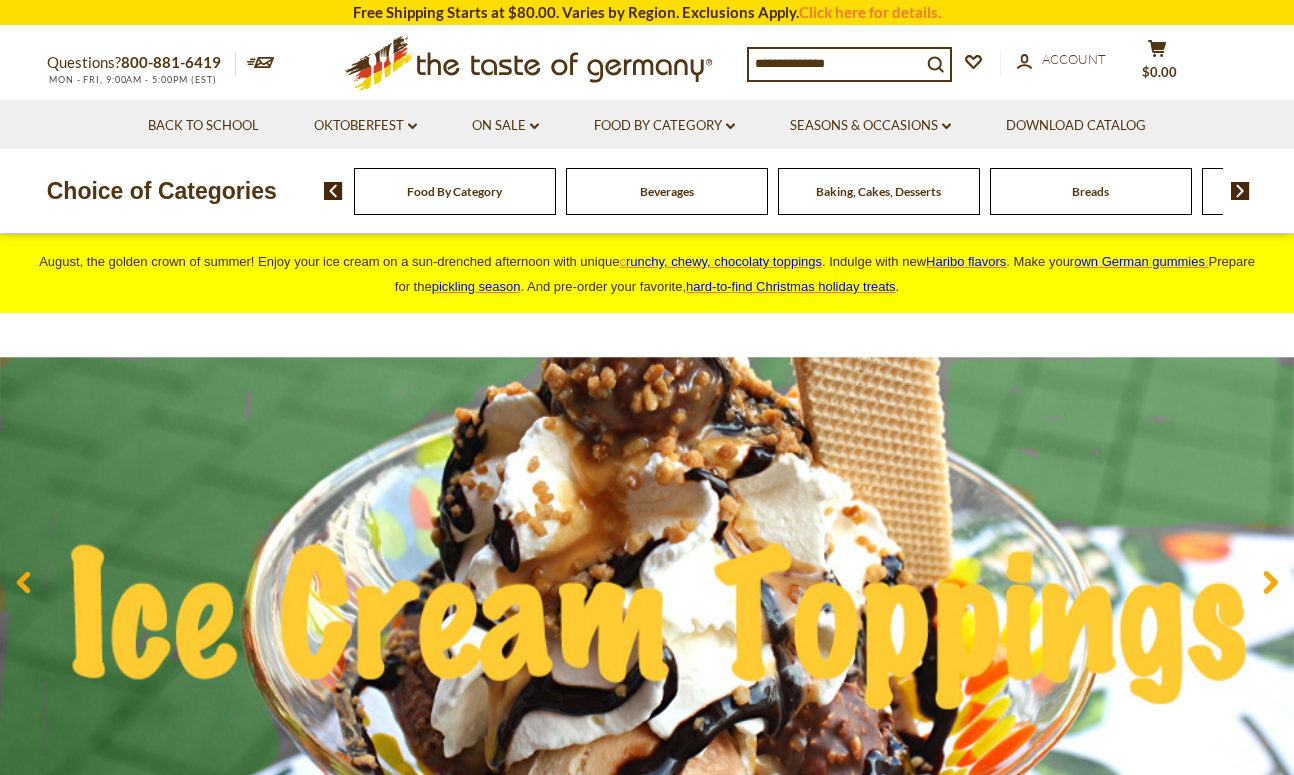 scroll, scrollTop: 0, scrollLeft: 0, axis: both 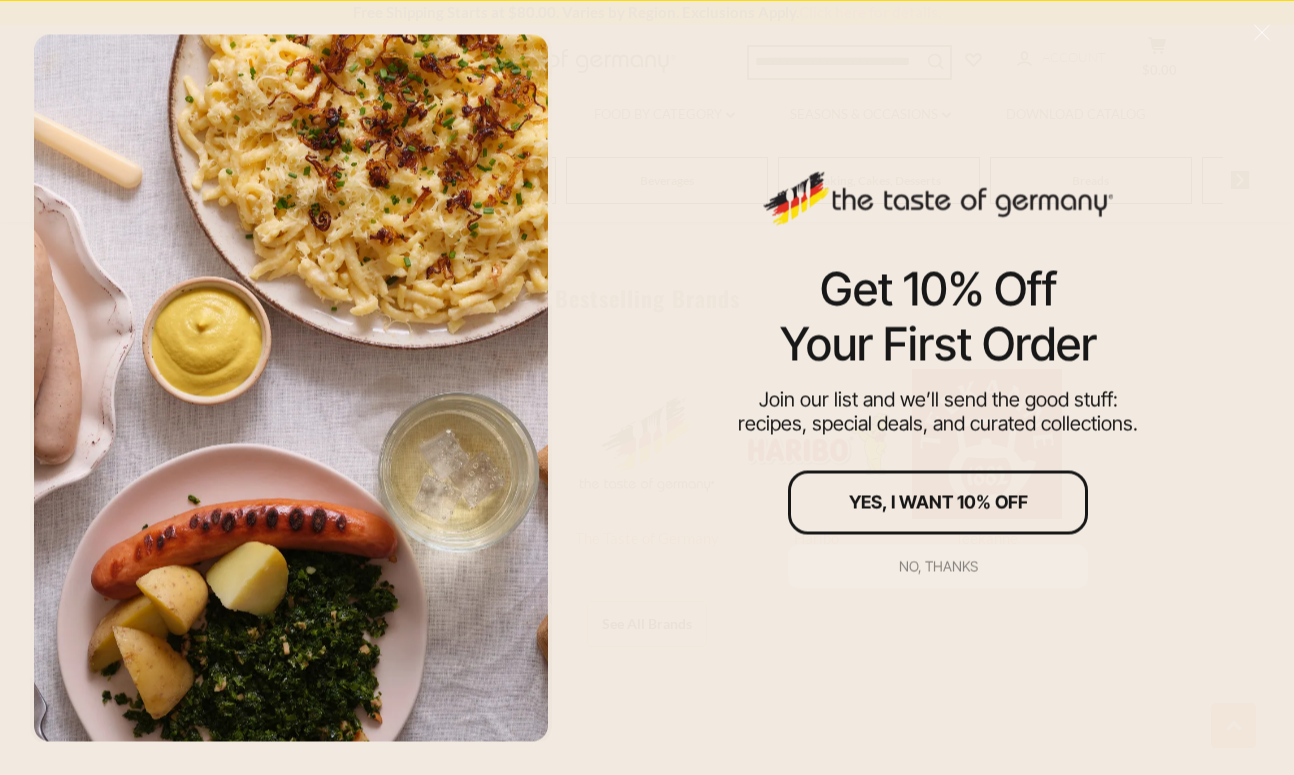 click on "No, thanks" at bounding box center [938, 566] 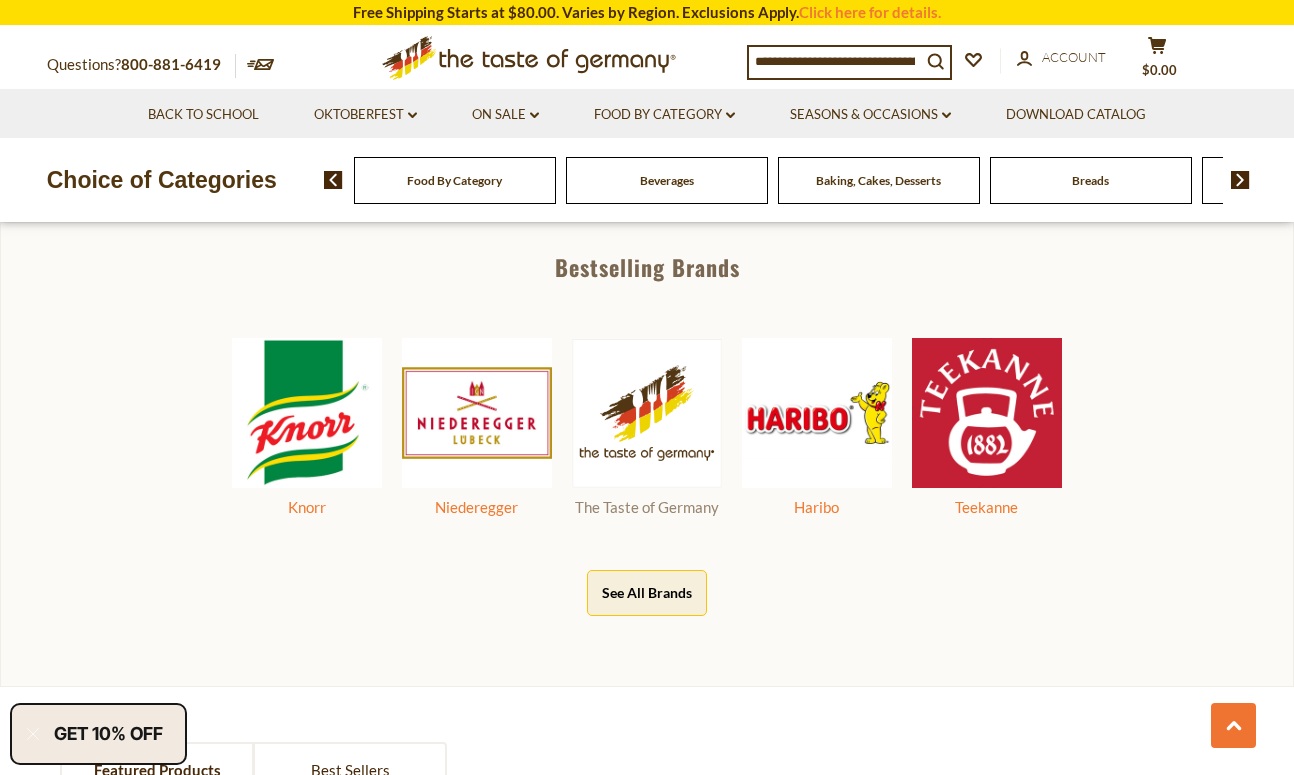 scroll, scrollTop: 899, scrollLeft: 0, axis: vertical 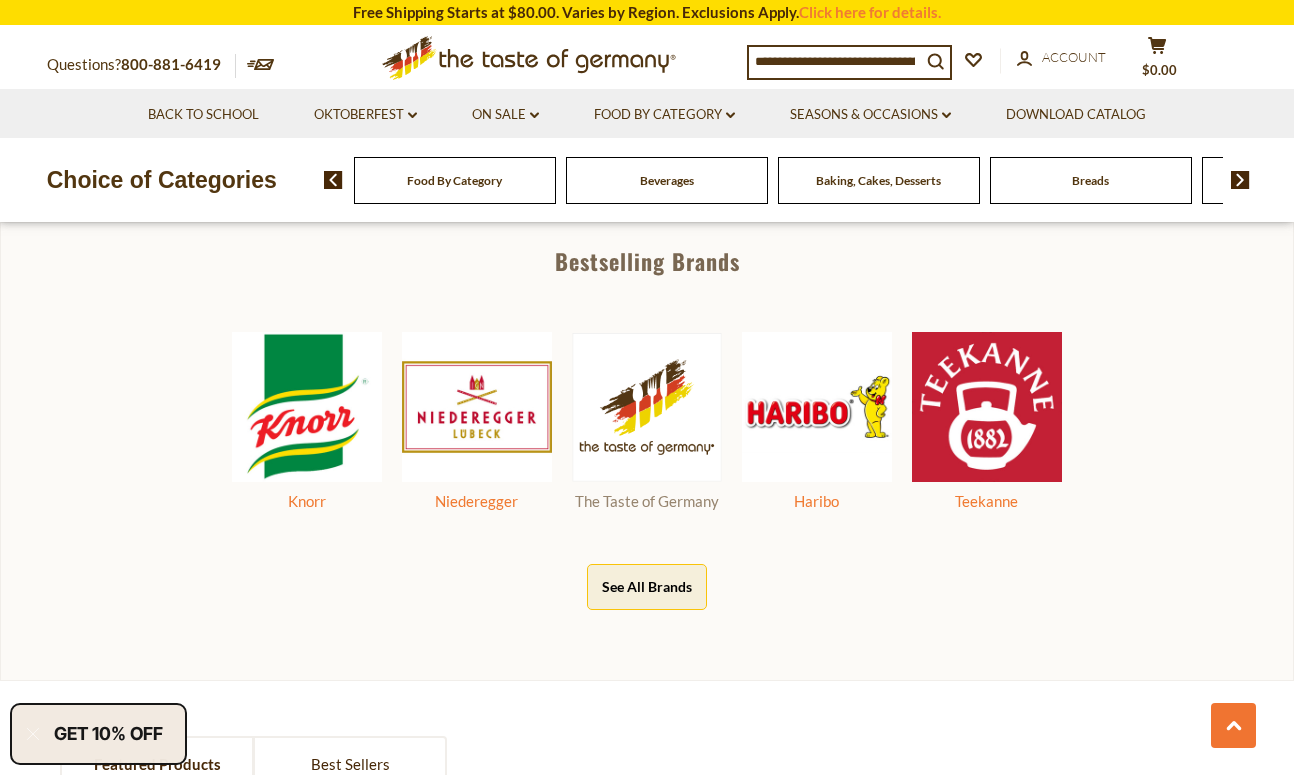 click at bounding box center [647, 407] 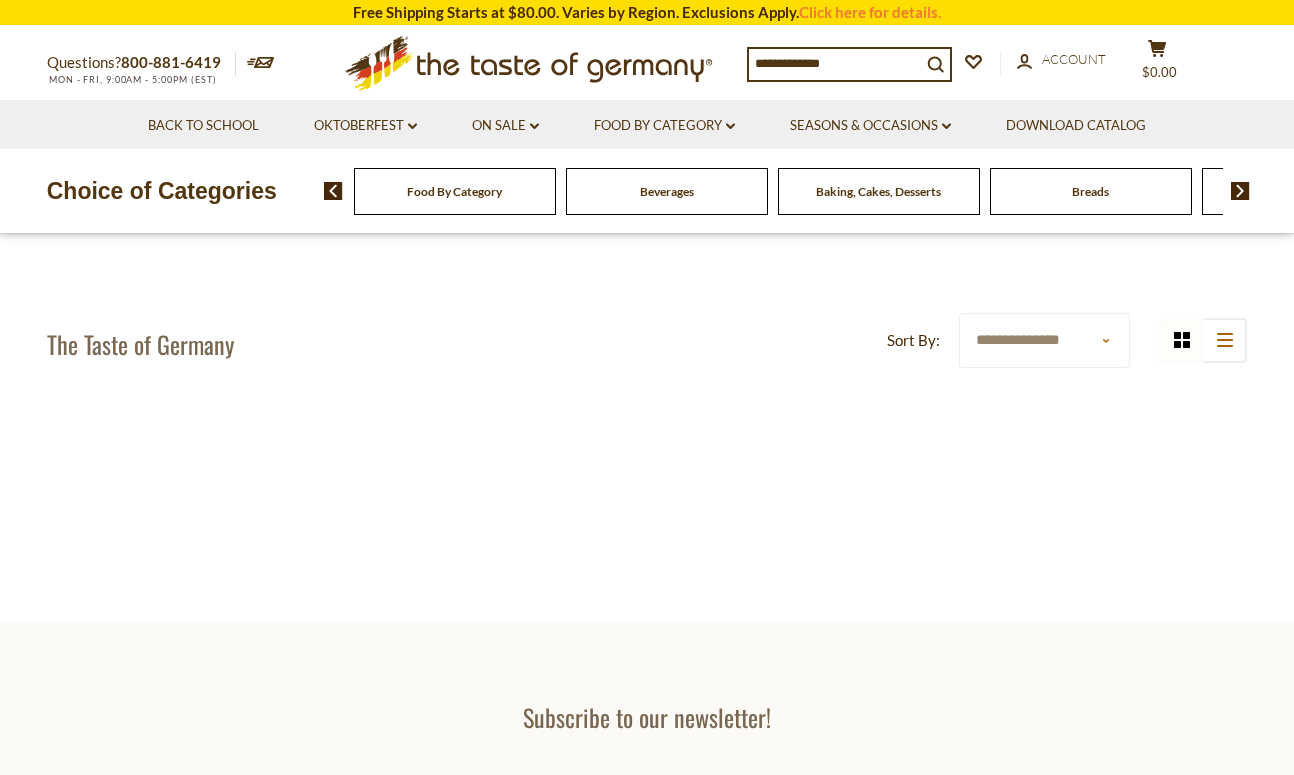 scroll, scrollTop: 1, scrollLeft: 0, axis: vertical 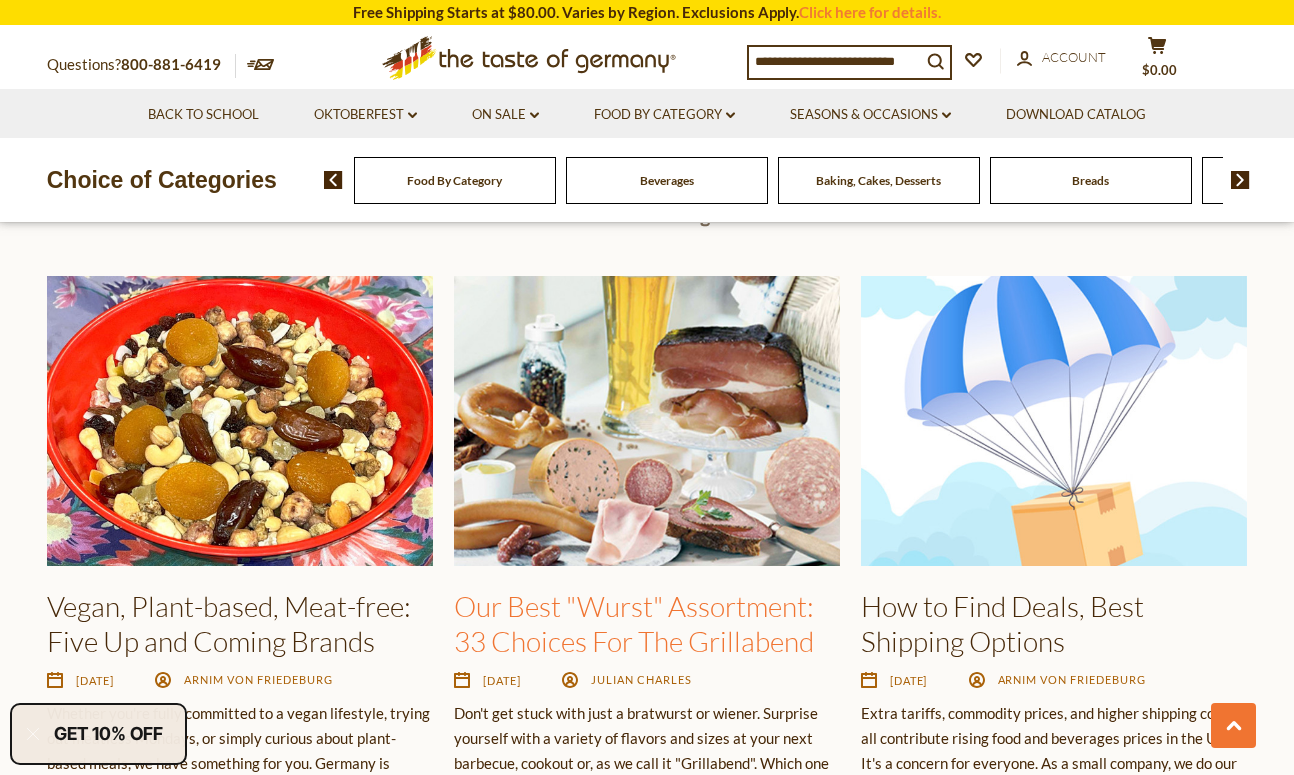 click on "Our Best "Wurst" Assortment: 33 Choices For The Grillabend" at bounding box center [634, 623] 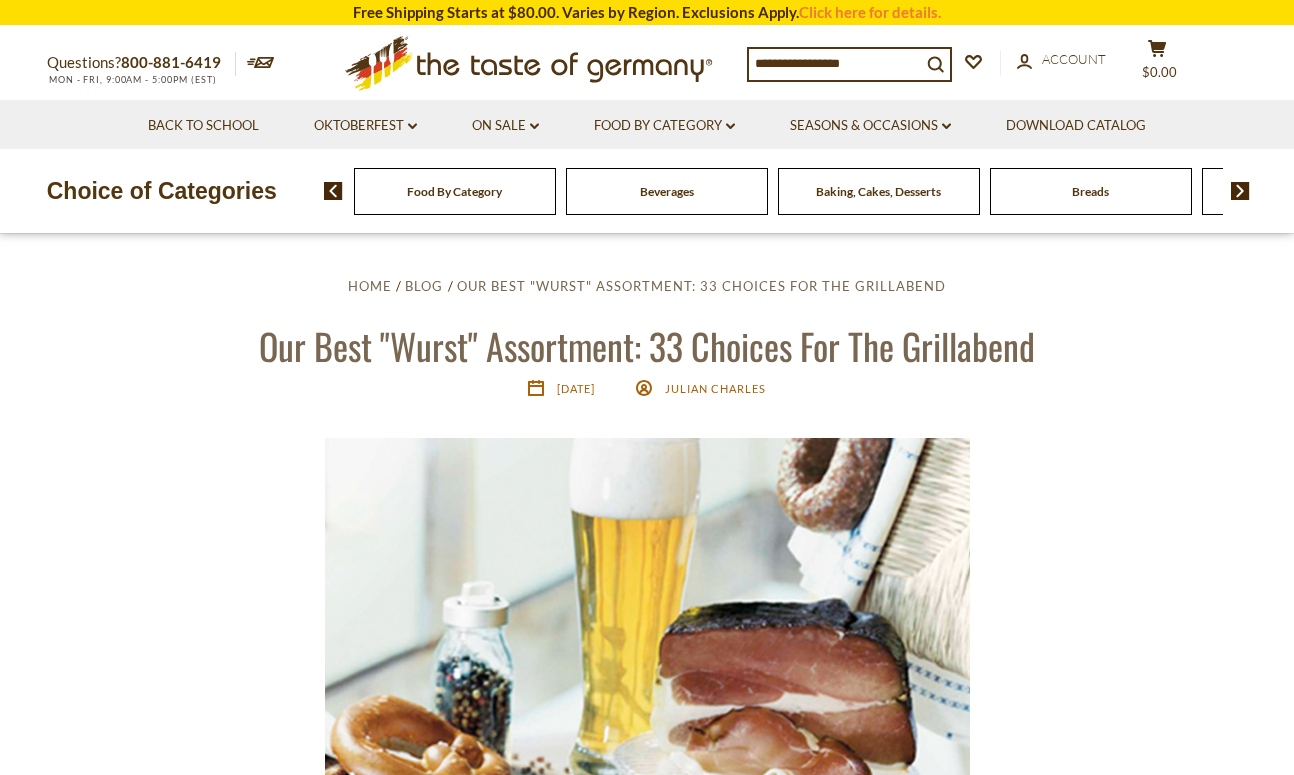 scroll, scrollTop: 259, scrollLeft: 0, axis: vertical 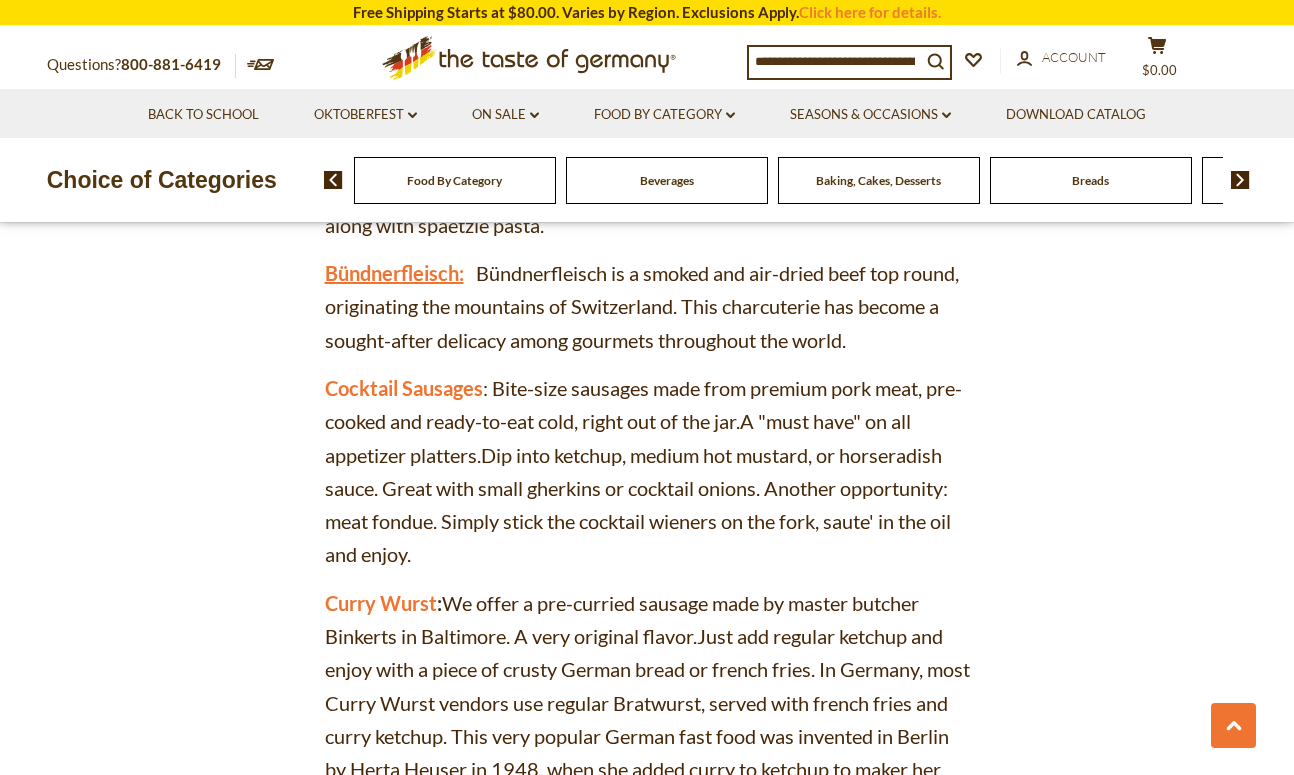 click on "Bündnerfleisch:" at bounding box center (394, 273) 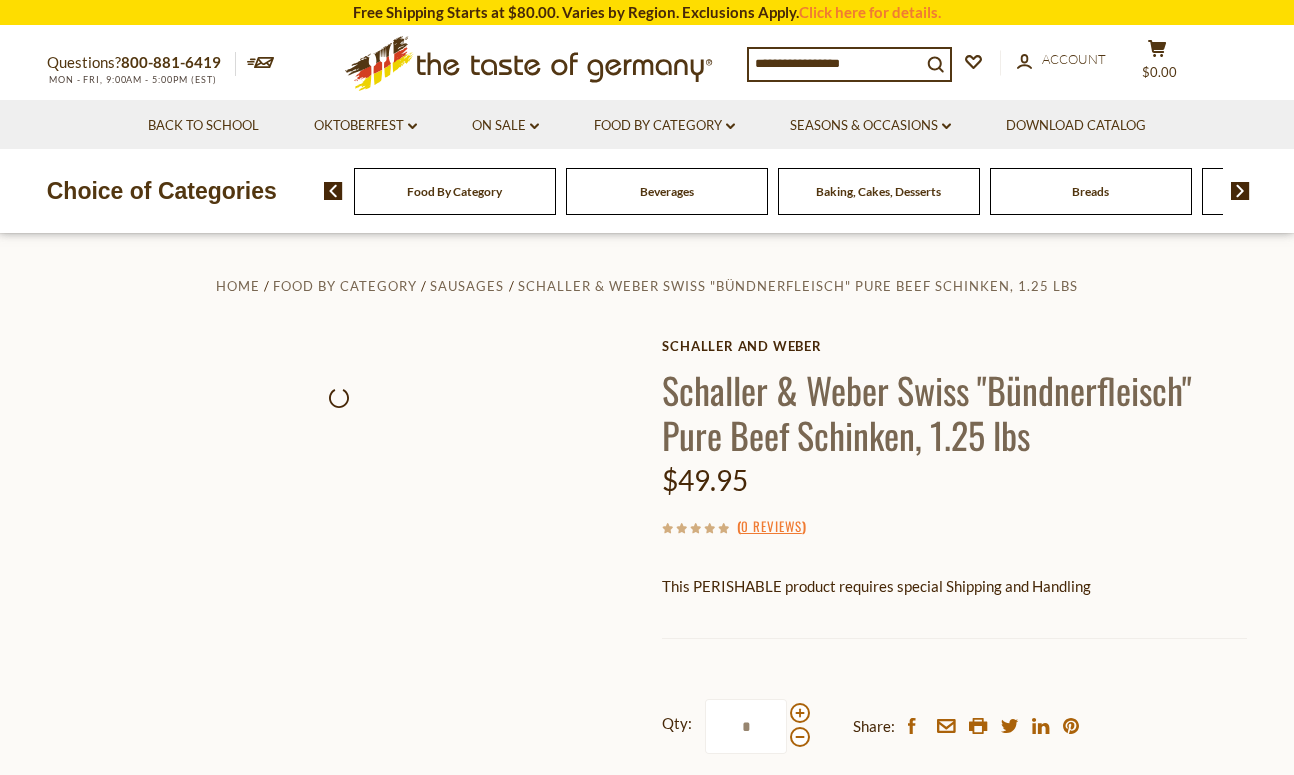 scroll, scrollTop: 0, scrollLeft: 0, axis: both 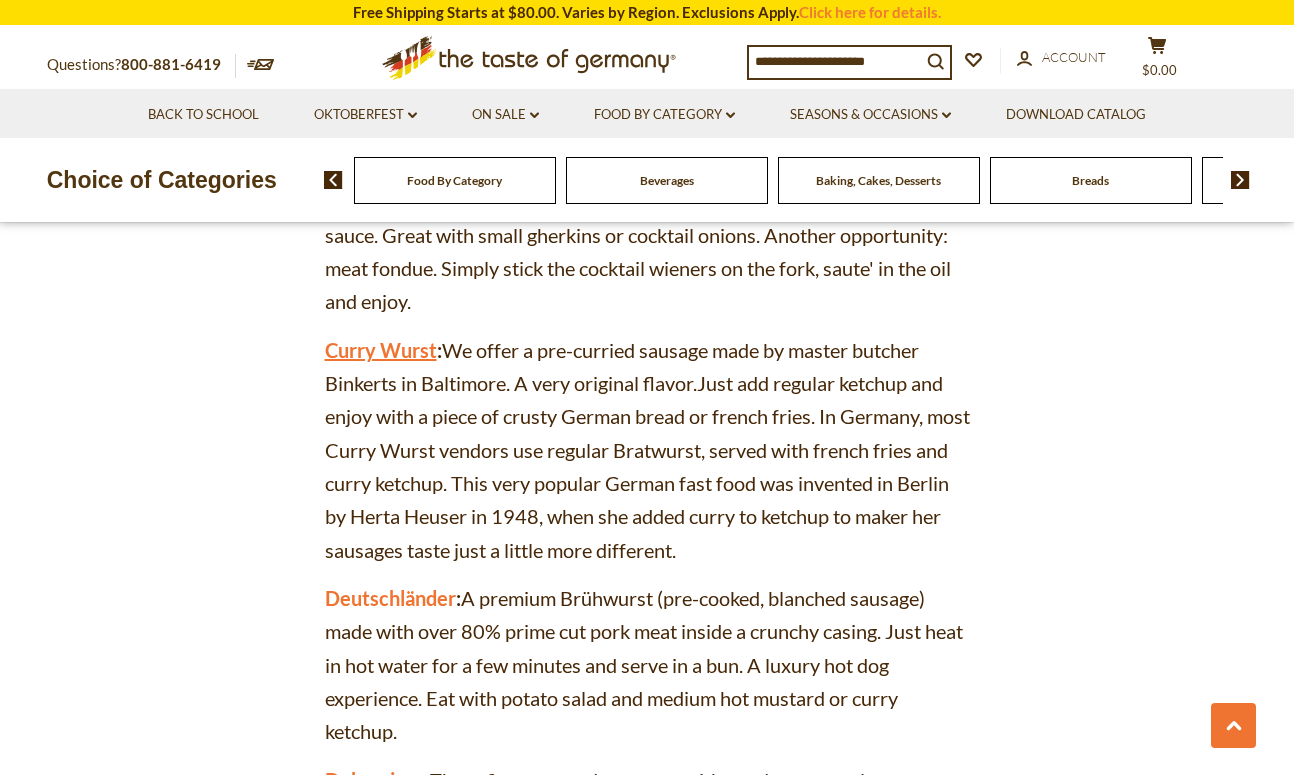 click on "Curry Wurst" at bounding box center (381, 350) 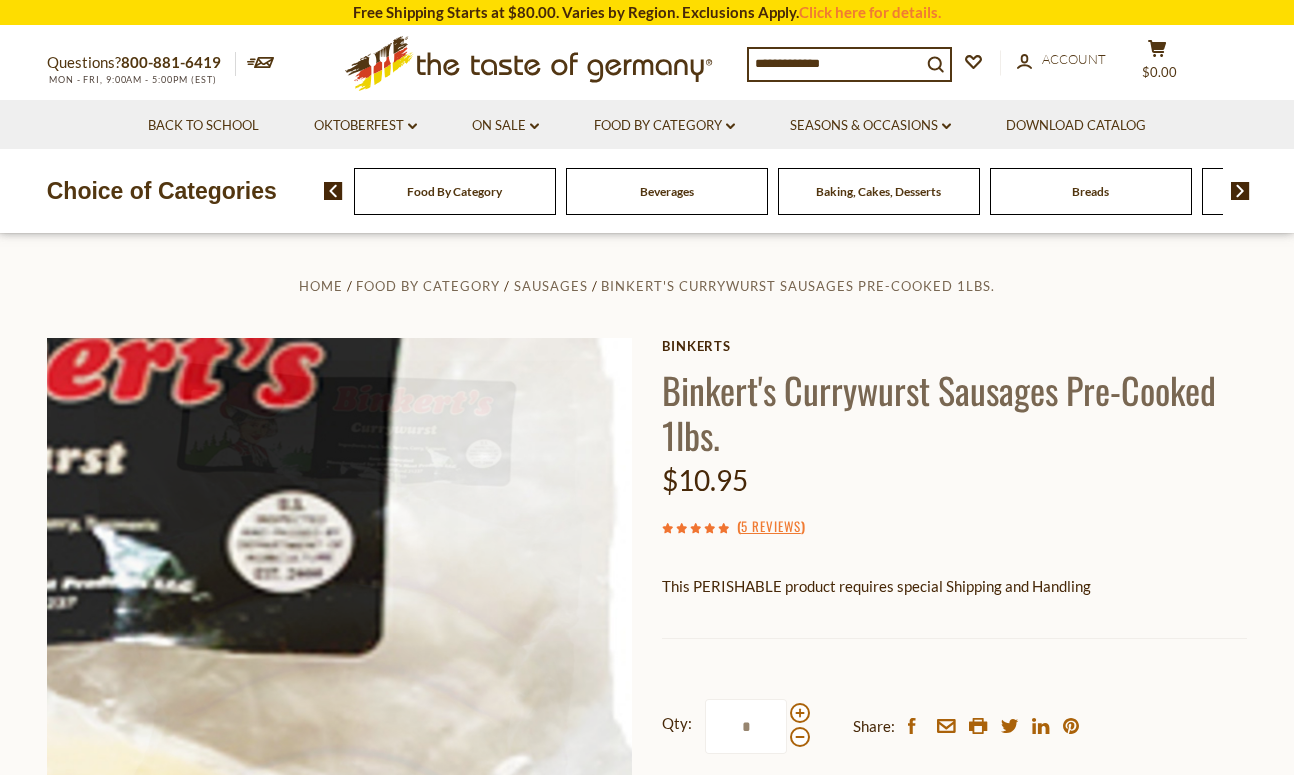 scroll, scrollTop: 0, scrollLeft: 0, axis: both 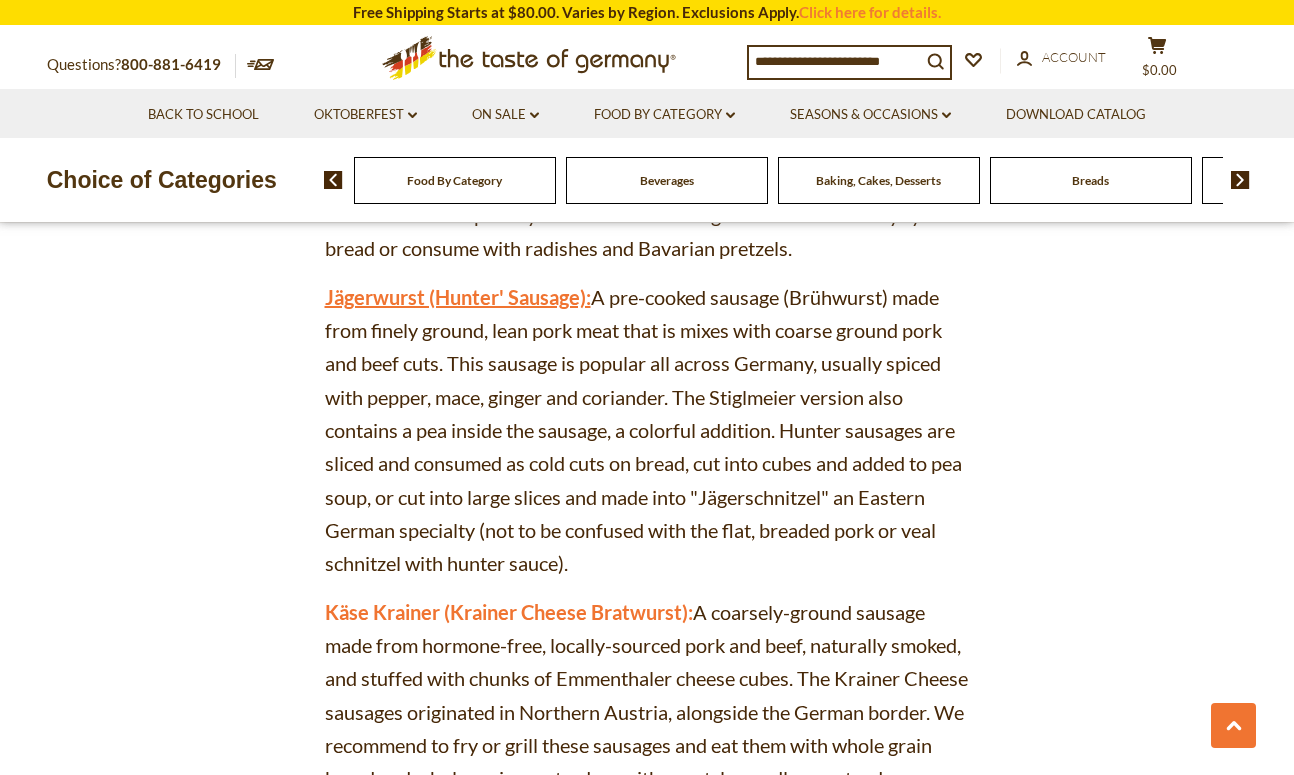click on "Jägerwurst (Hunter' Sausage):" at bounding box center [458, 297] 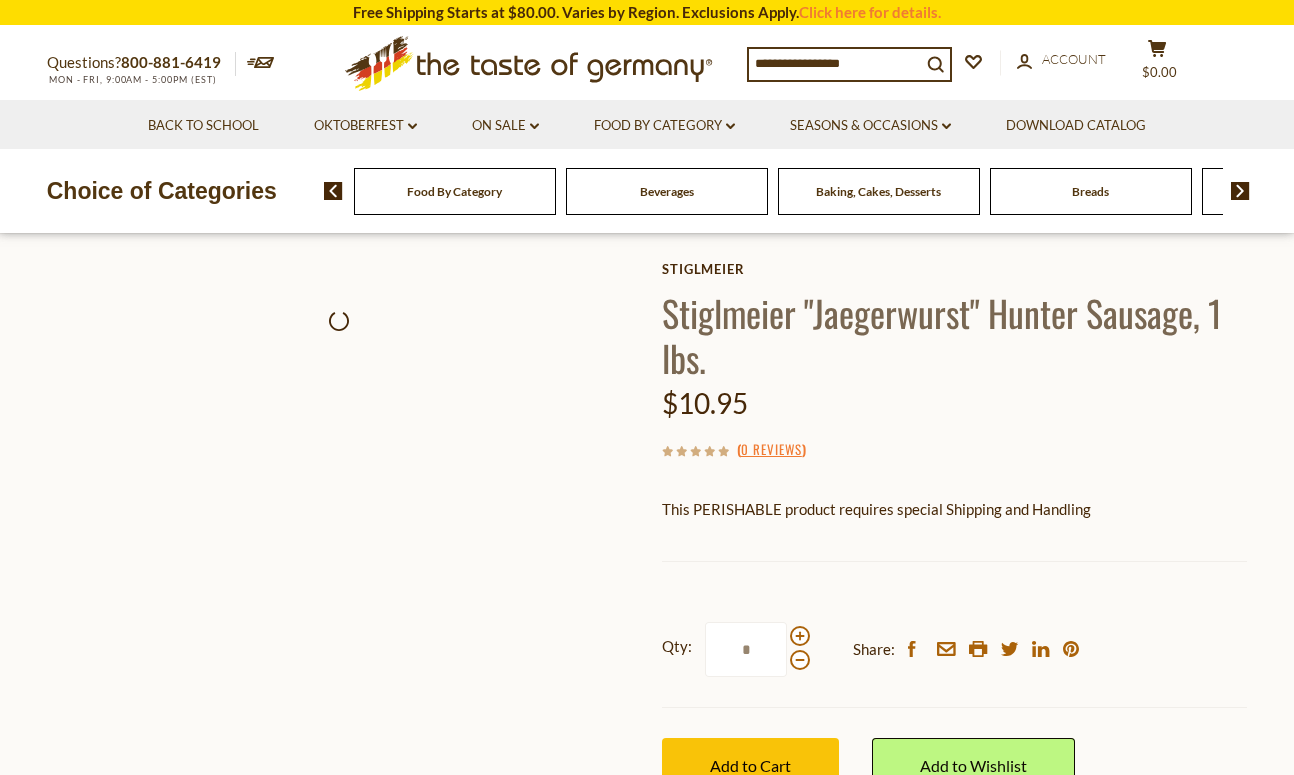 scroll, scrollTop: 0, scrollLeft: 0, axis: both 